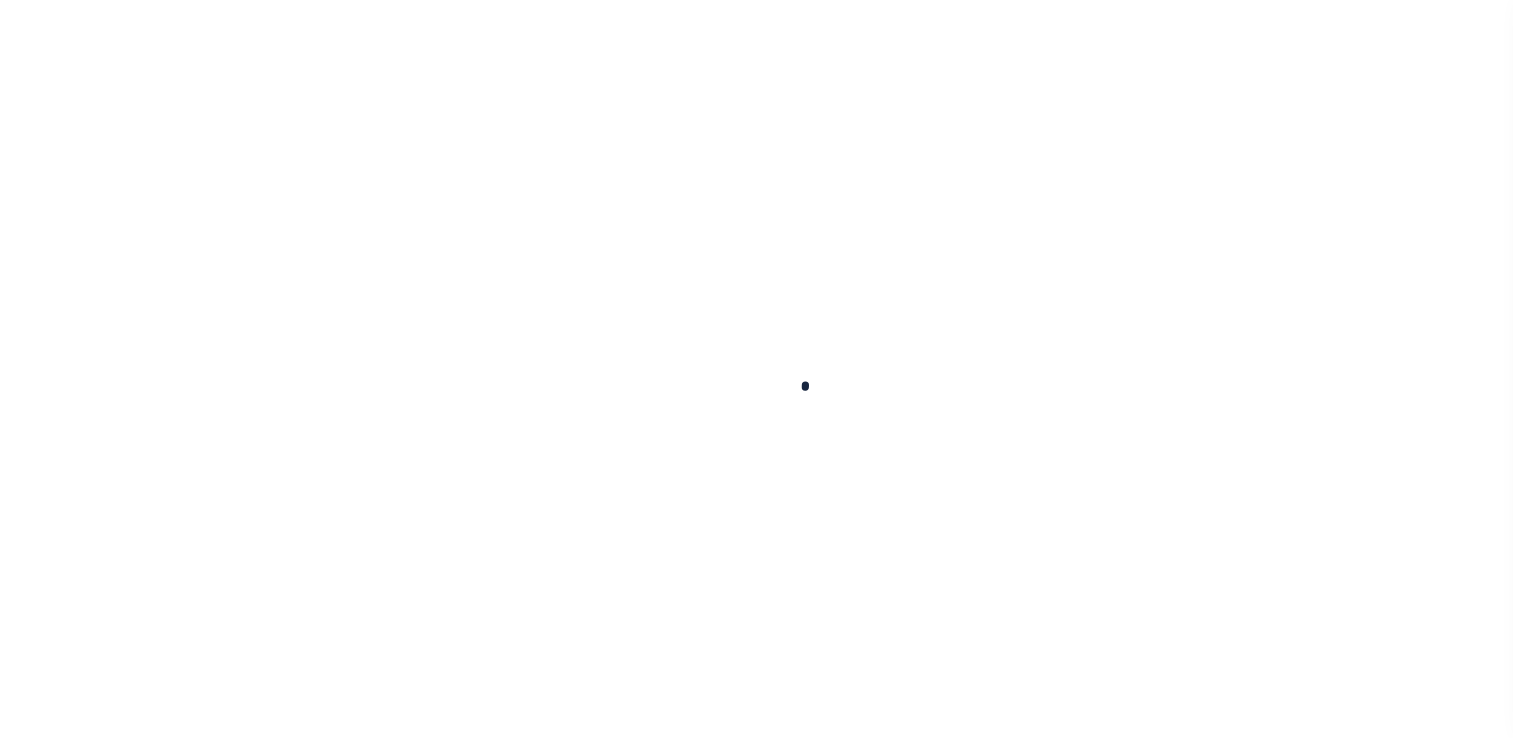 scroll, scrollTop: 0, scrollLeft: 0, axis: both 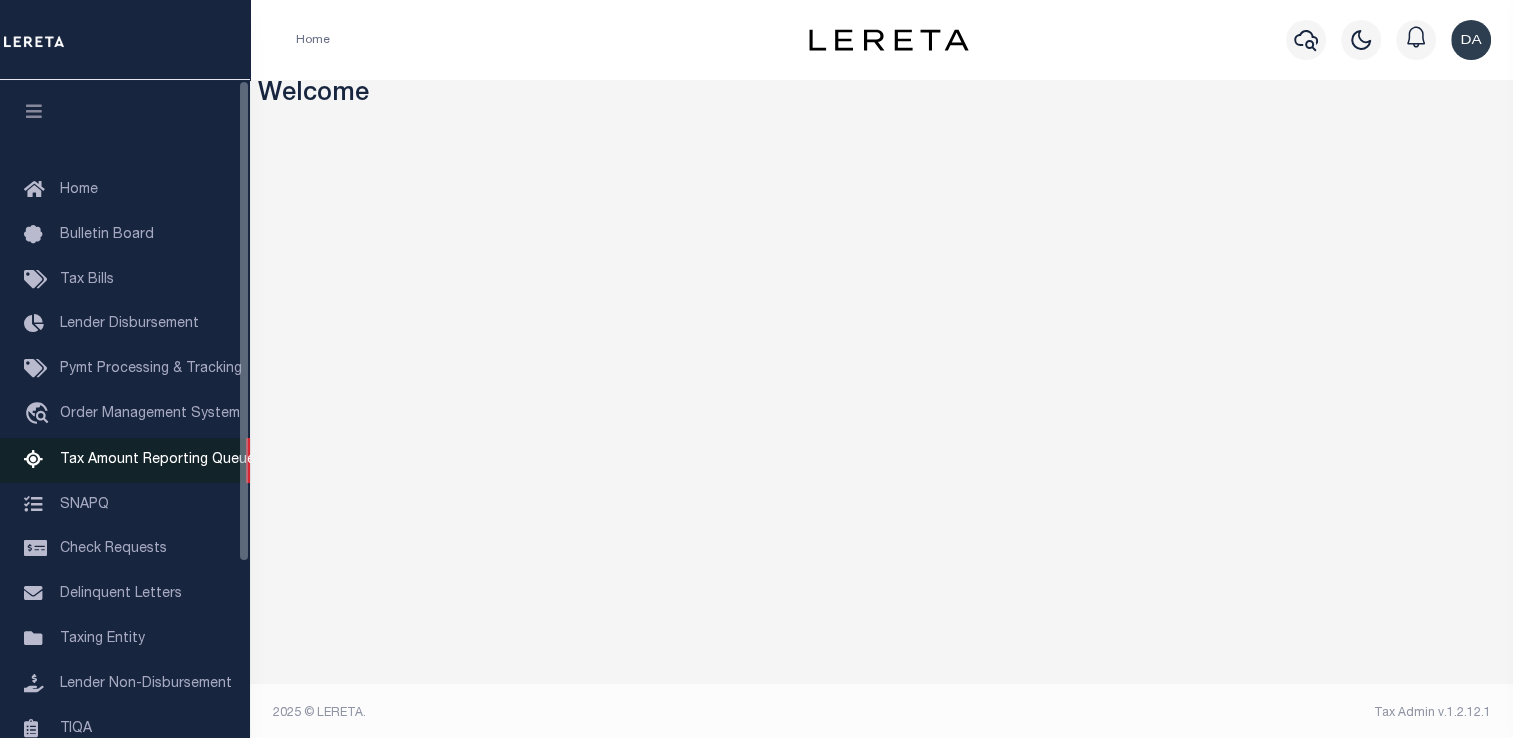 click on "Tax Amount Reporting Queue" at bounding box center [157, 460] 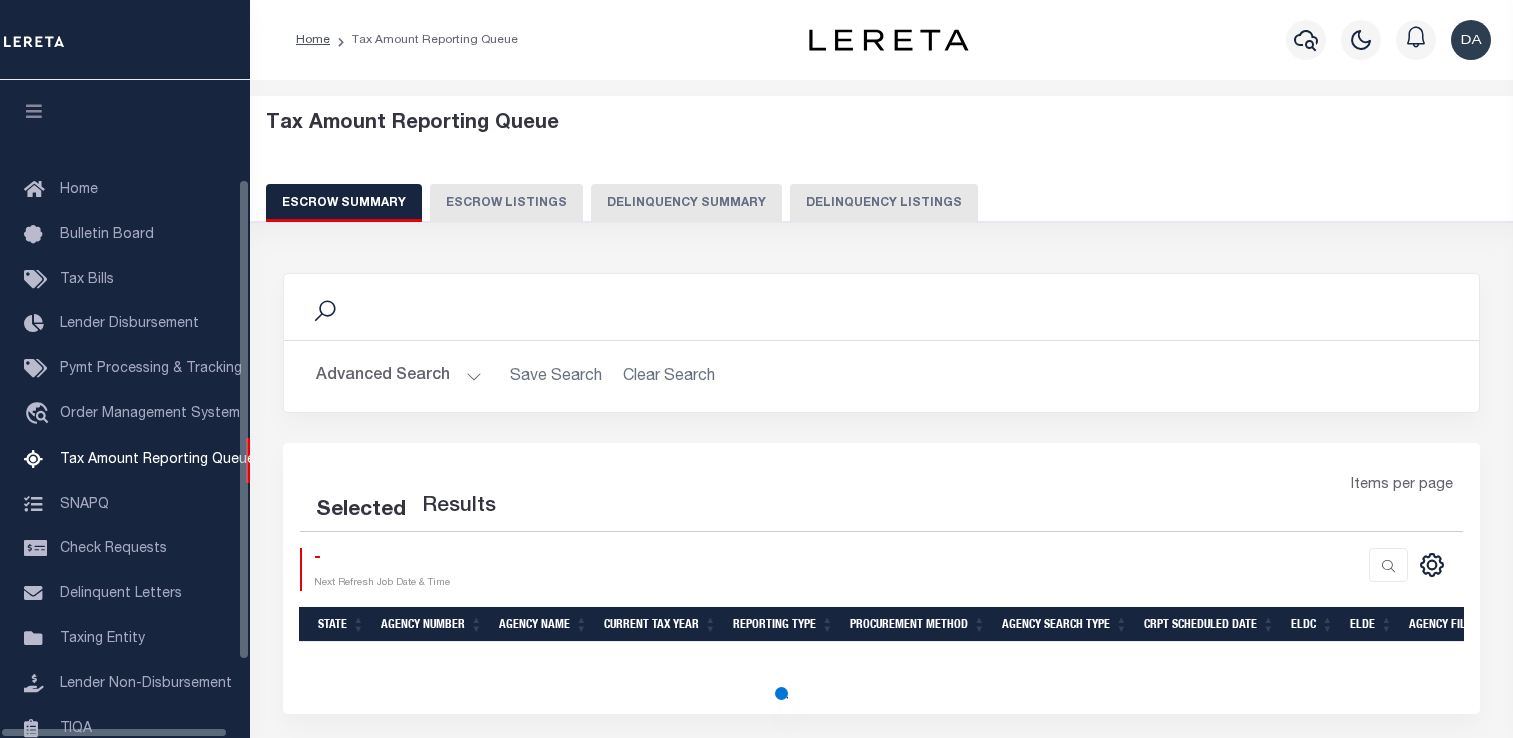 scroll, scrollTop: 0, scrollLeft: 0, axis: both 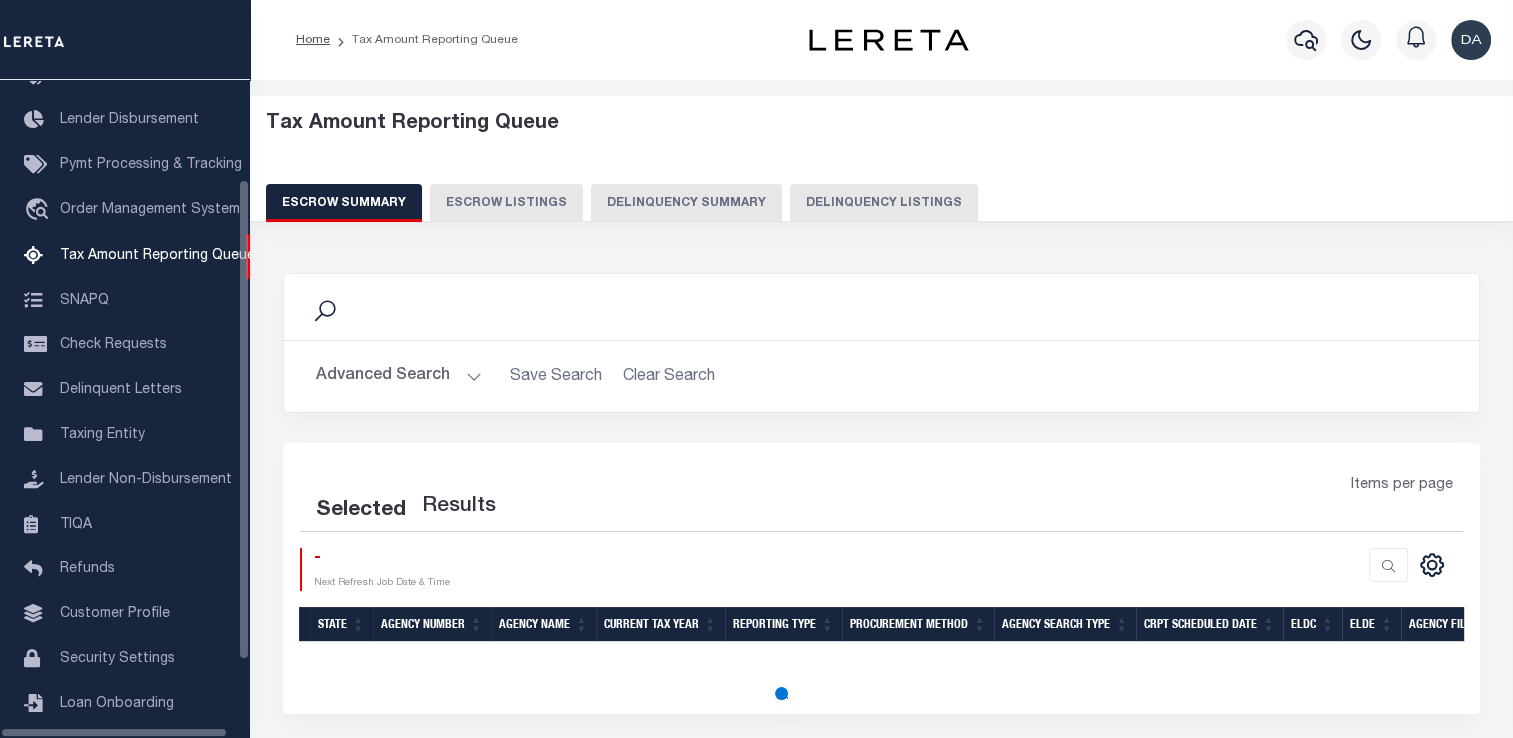 click on "Delinquency Summary" at bounding box center (686, 203) 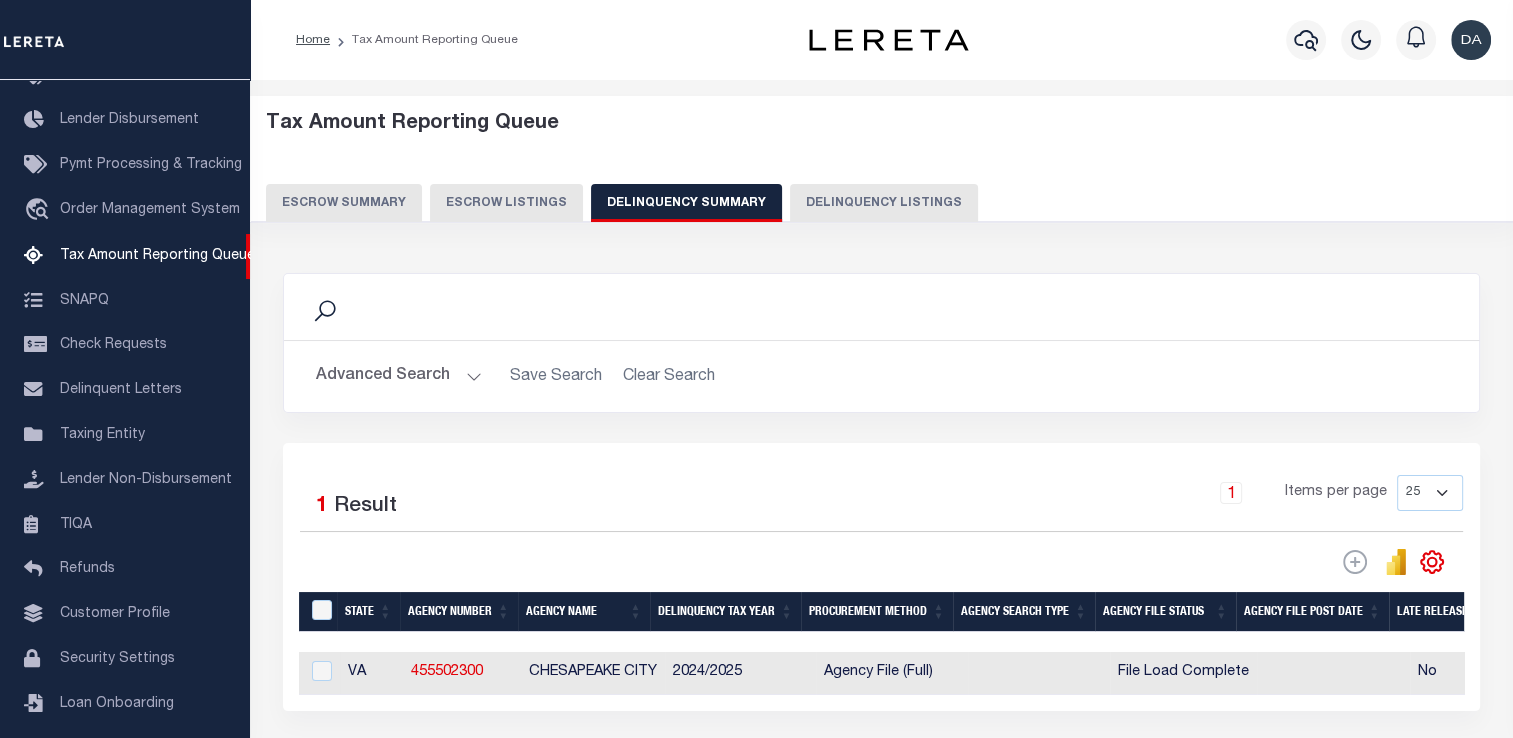 scroll, scrollTop: 167, scrollLeft: 0, axis: vertical 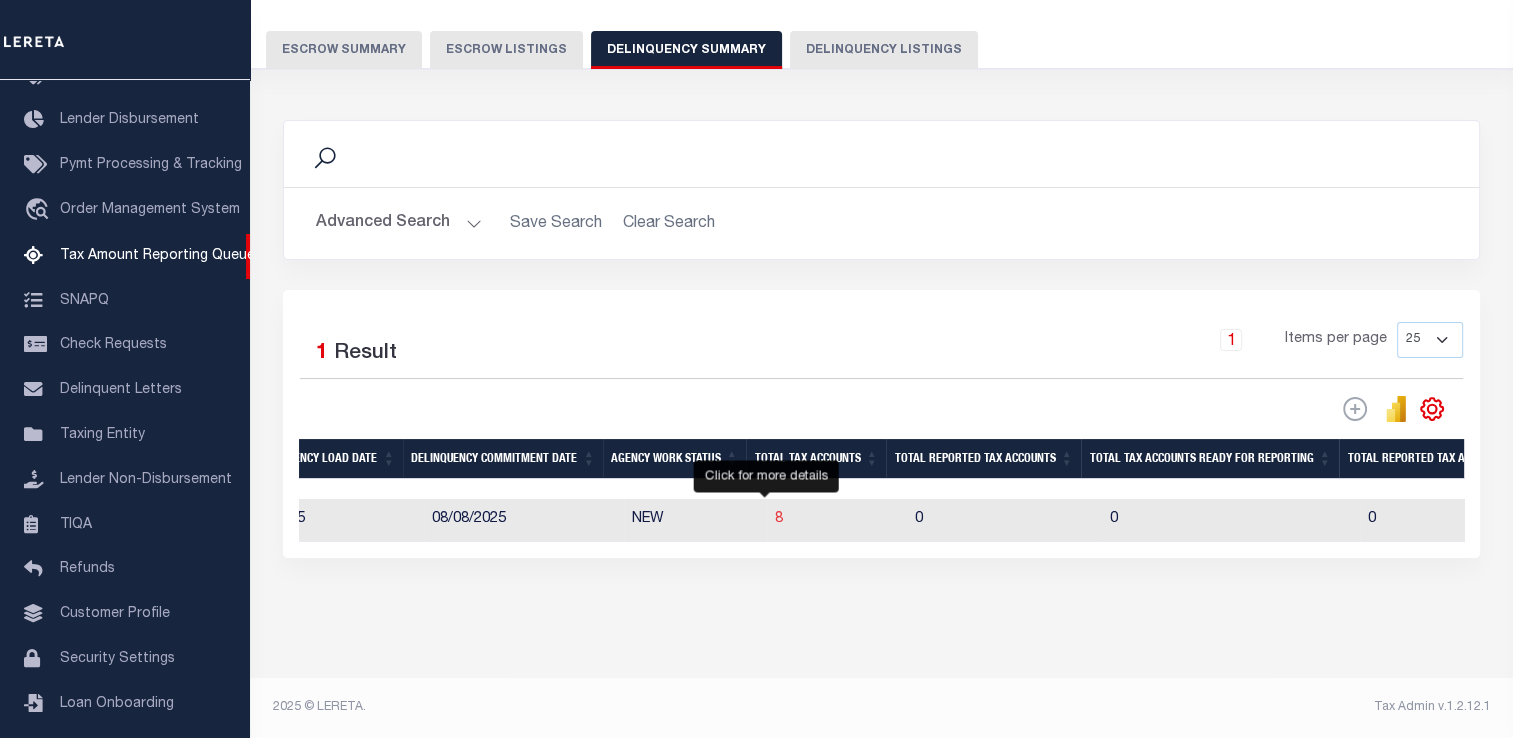 click on "8" at bounding box center [779, 519] 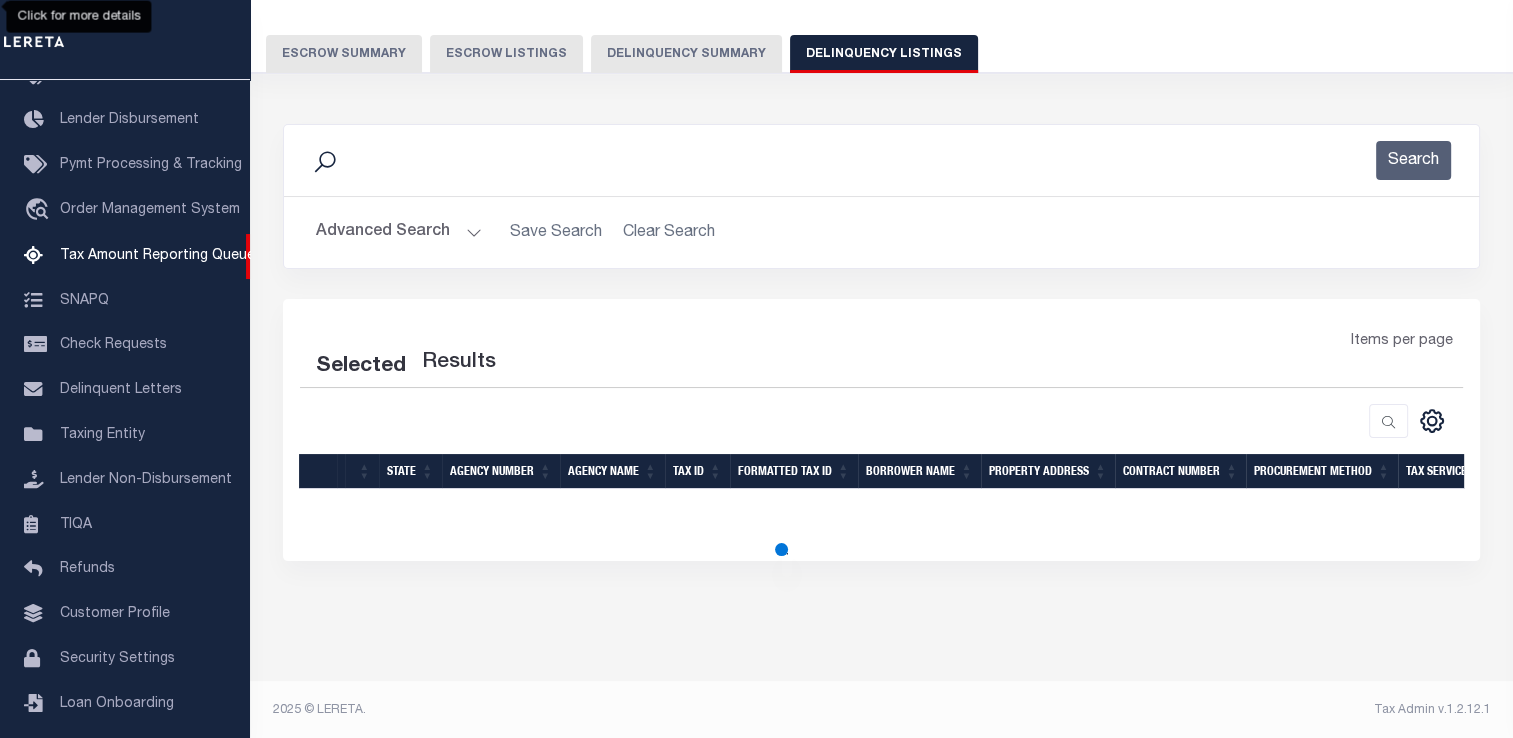 select on "100" 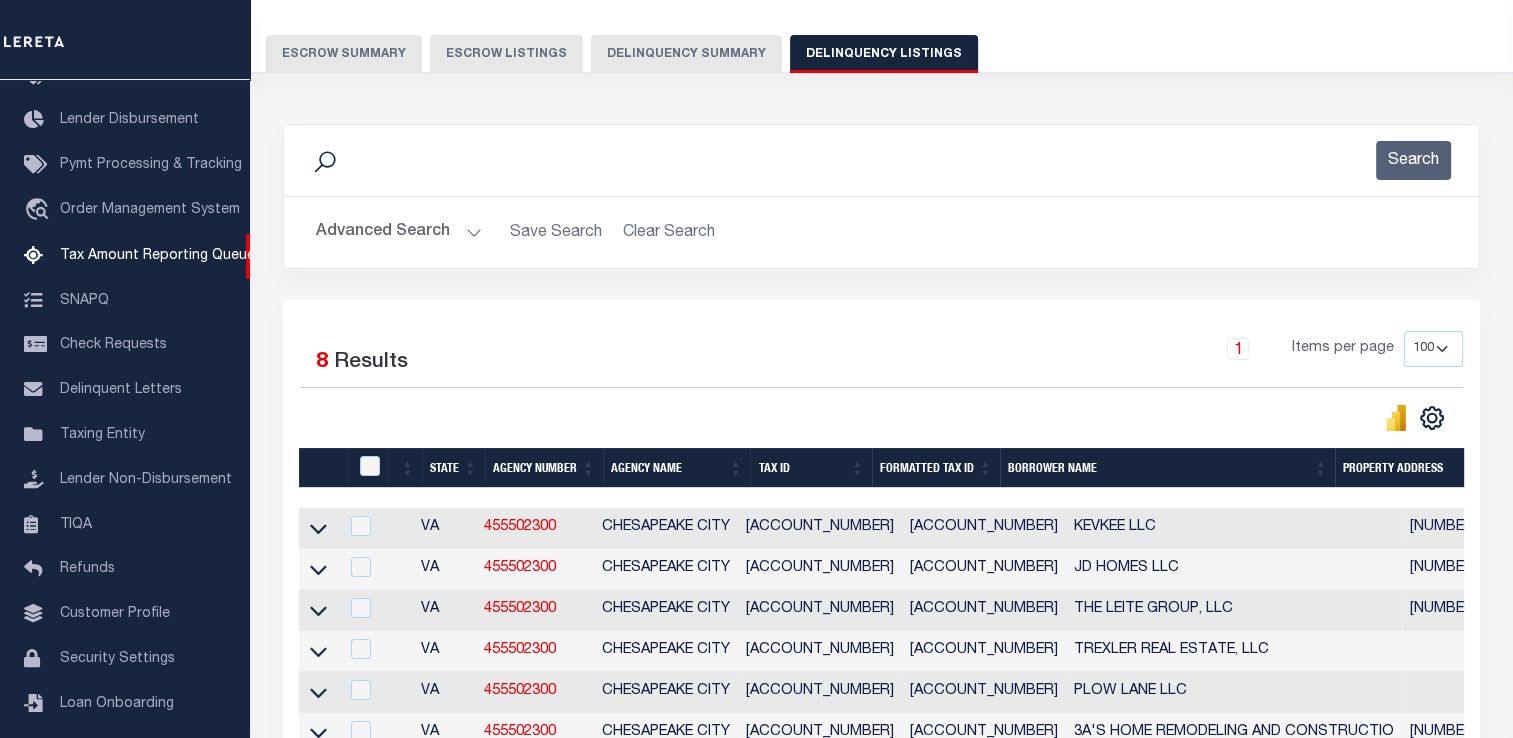 scroll, scrollTop: 349, scrollLeft: 0, axis: vertical 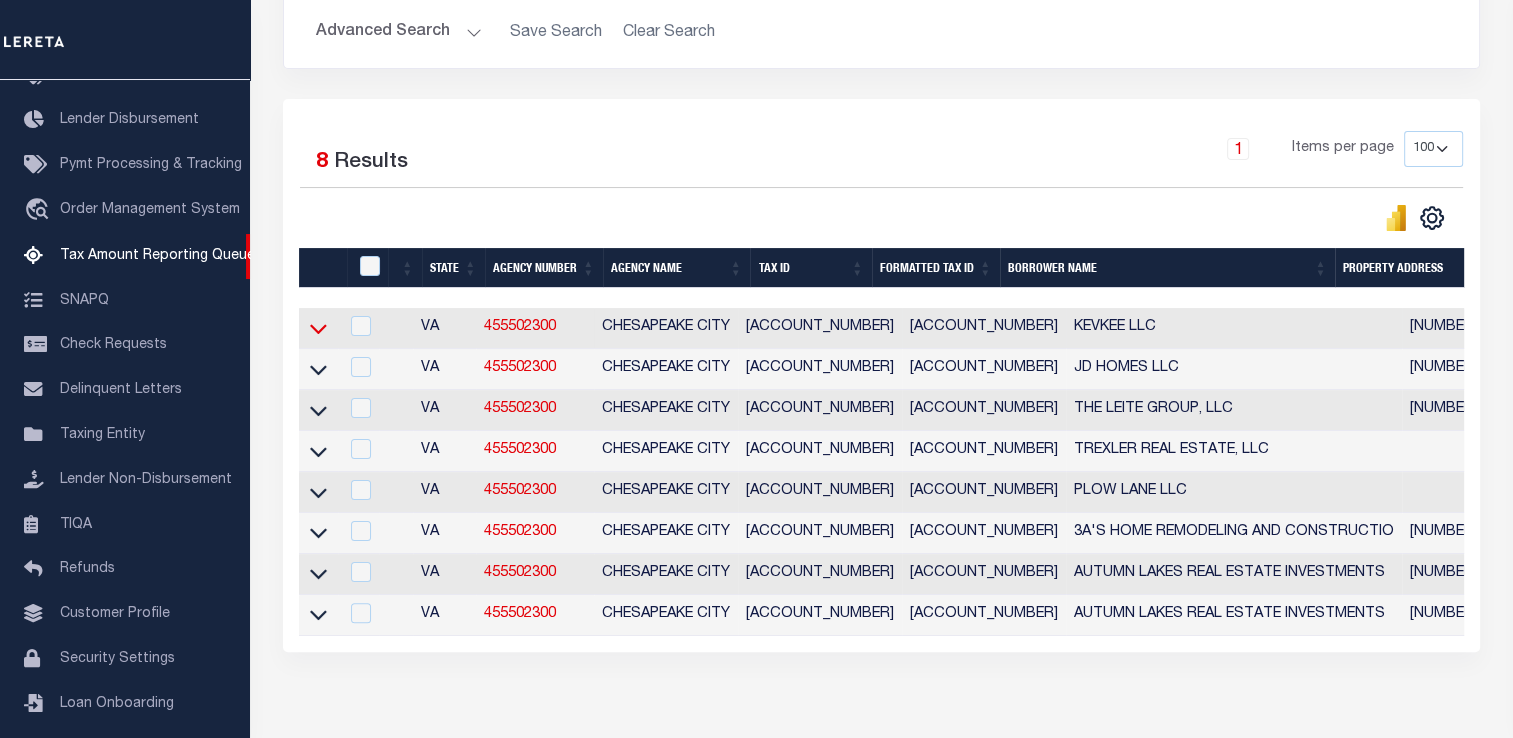 click 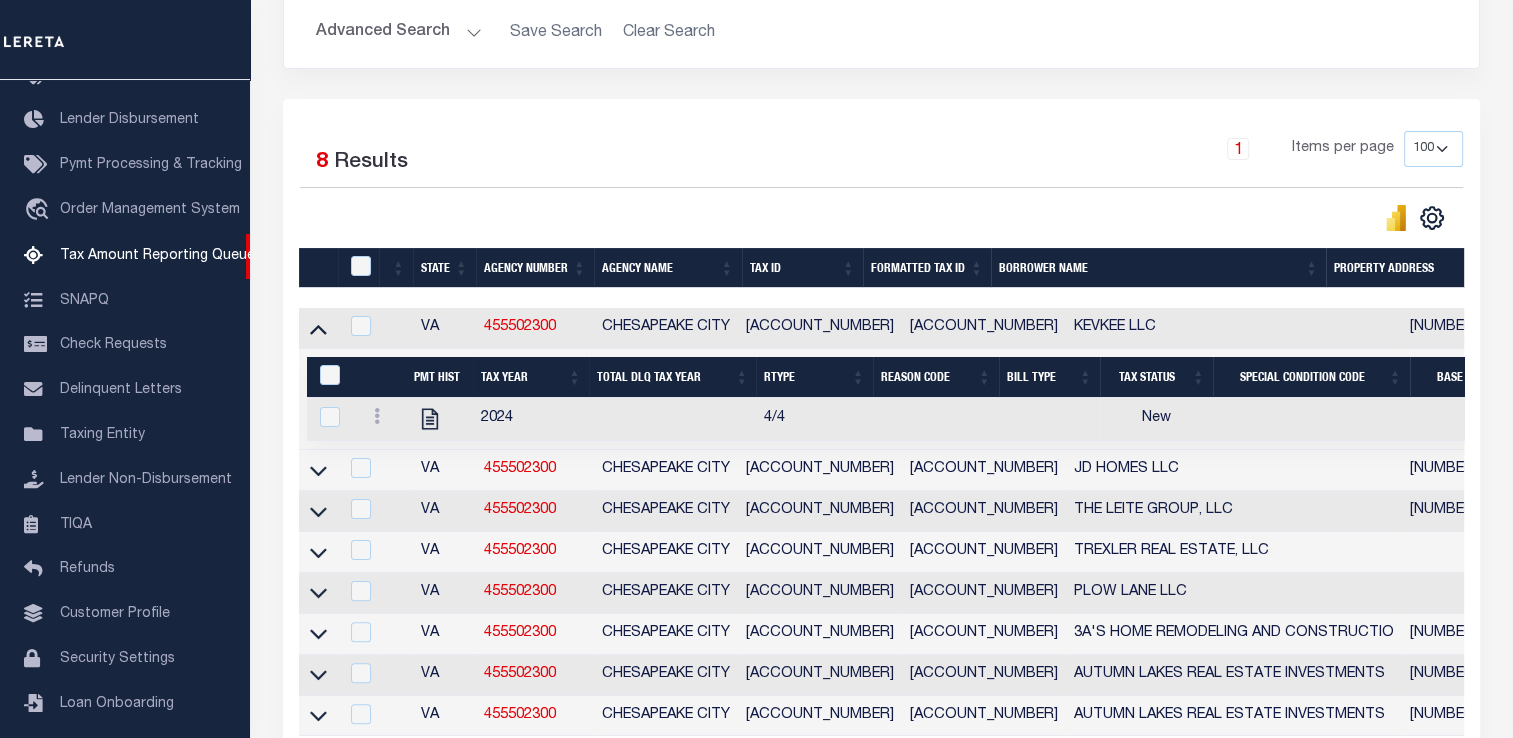 scroll, scrollTop: 0, scrollLeft: 0, axis: both 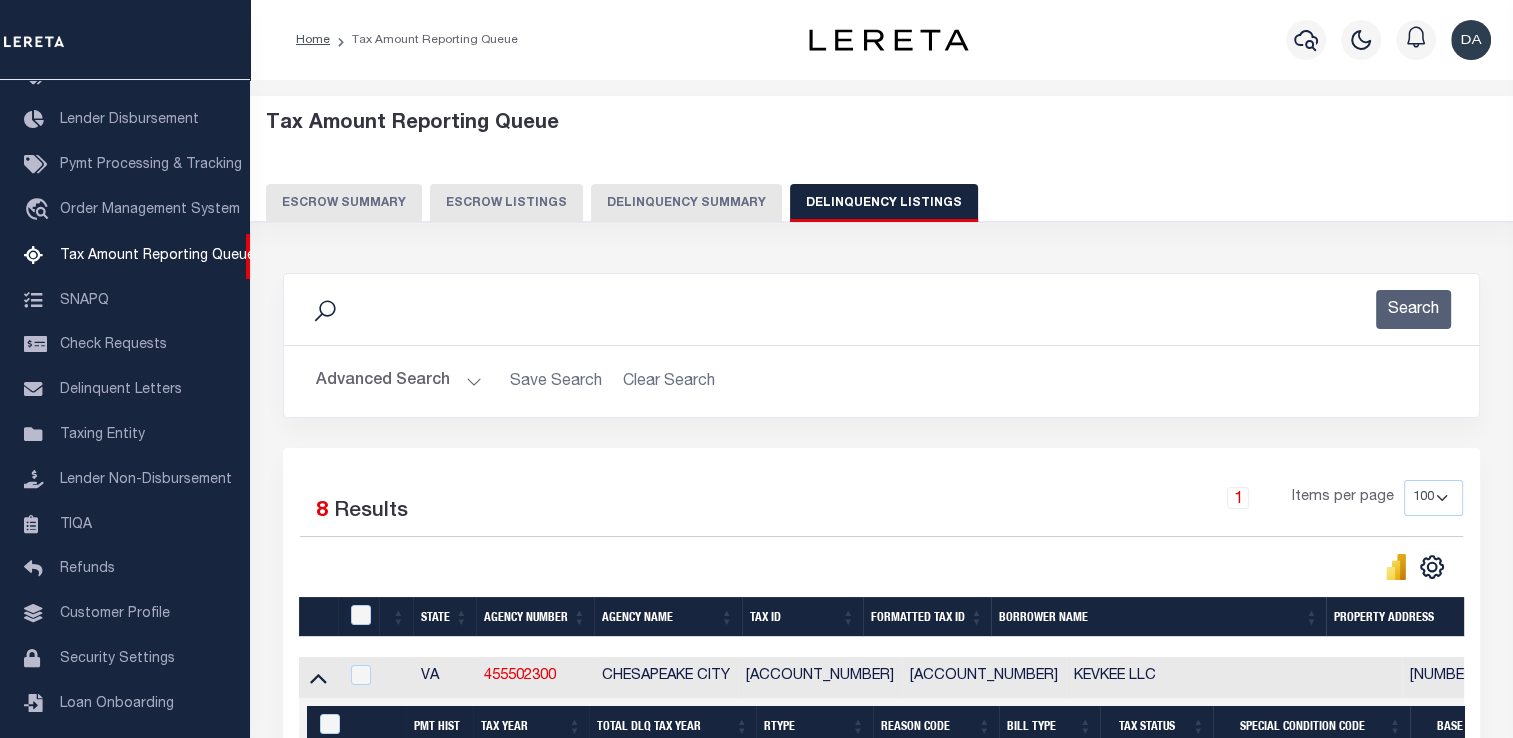 click on "Advanced Search" at bounding box center [399, 381] 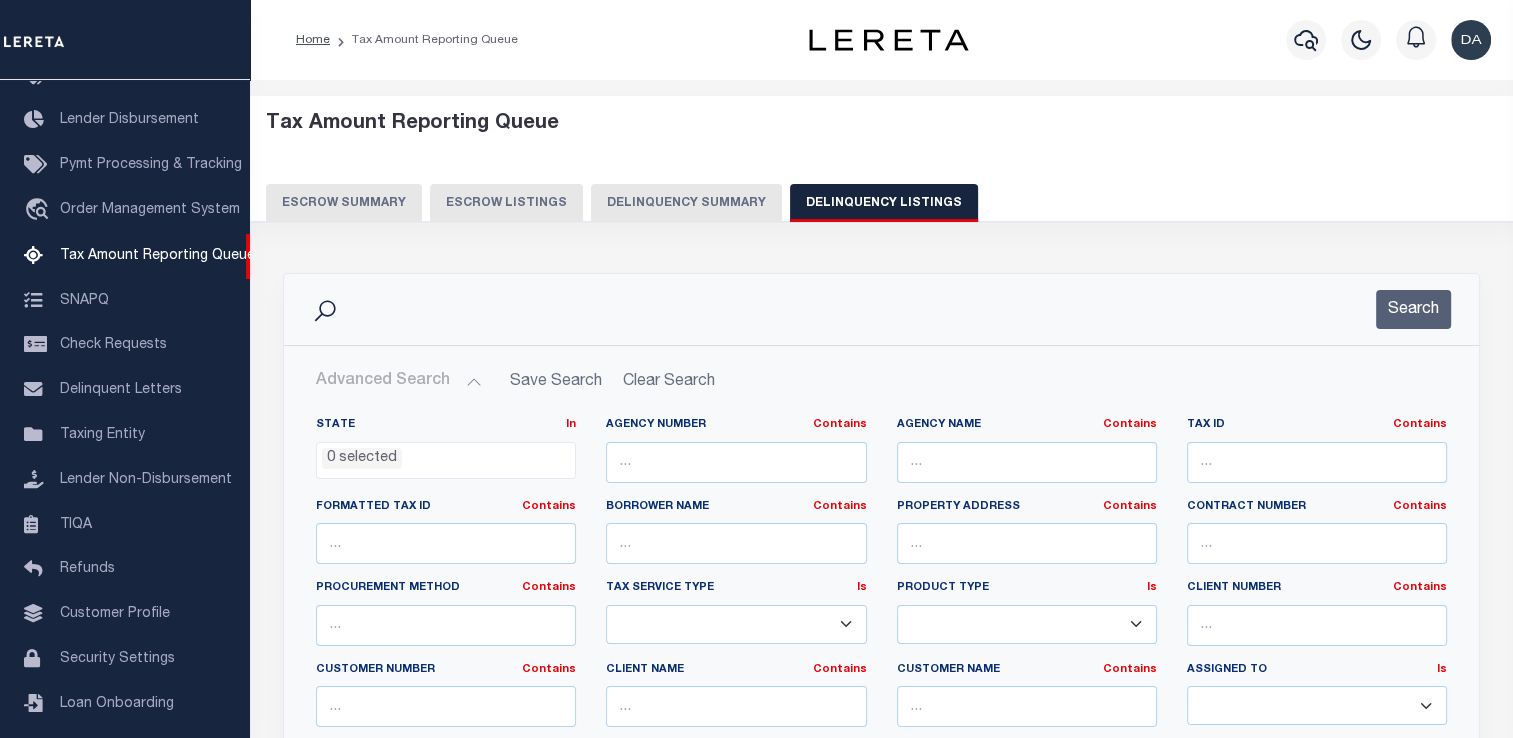 click on "Delinquency Summary" at bounding box center (686, 203) 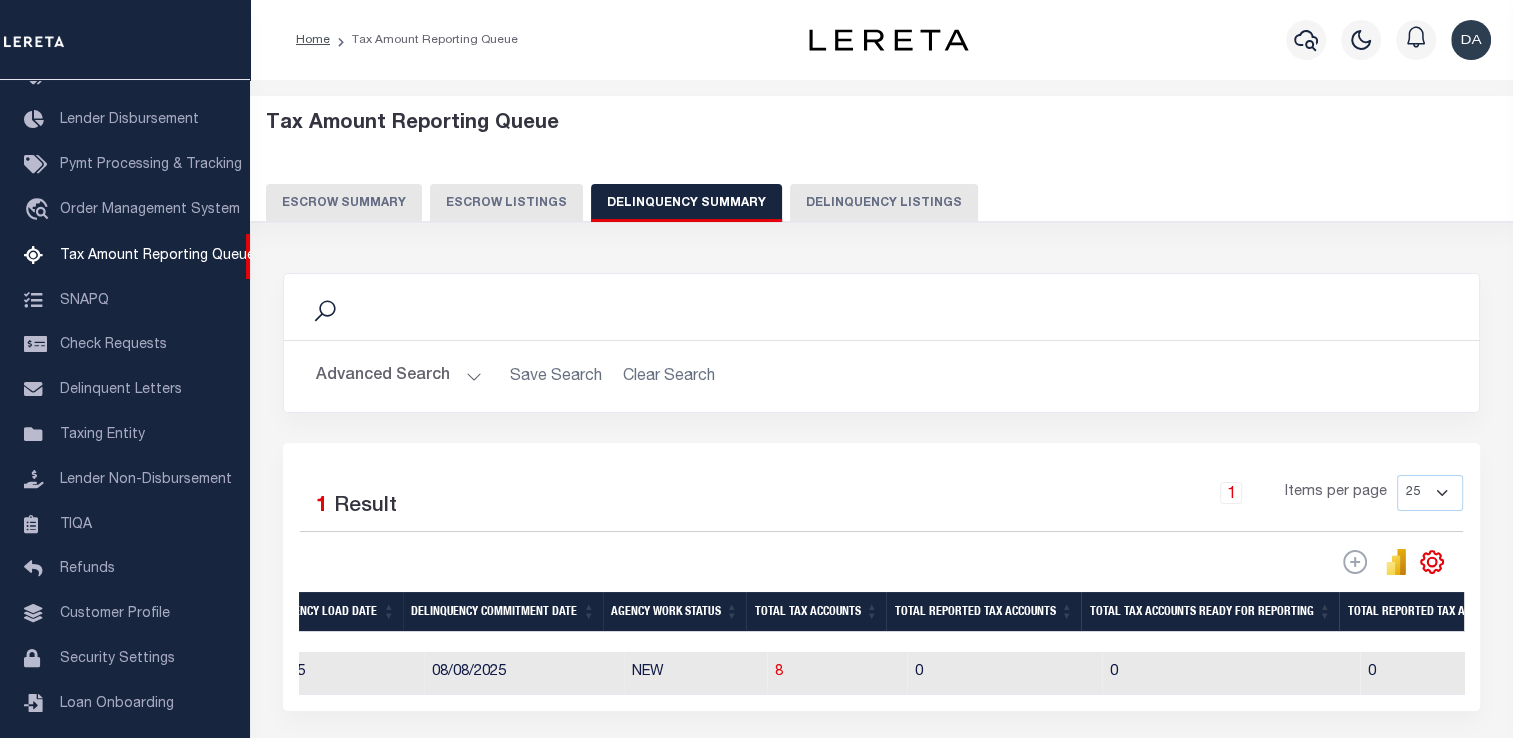click on "Advanced Search
Save Search Clear Search
SummaryGridWrapper_dynamictable_____DefaultSaveFilter
State
In In AK AL AR AZ CA CO CT DC DE FL" at bounding box center [881, 376] 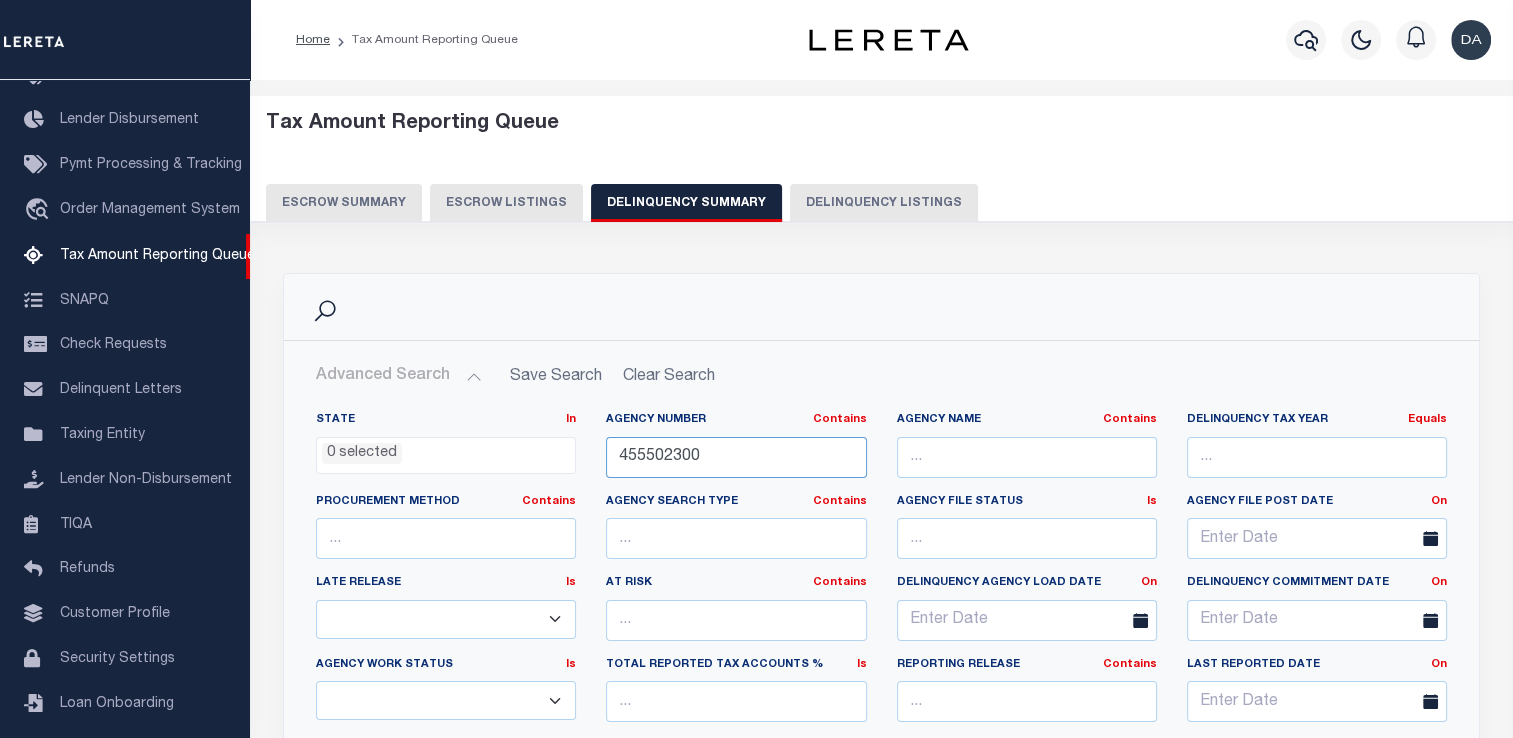 click on "455502300" at bounding box center [736, 457] 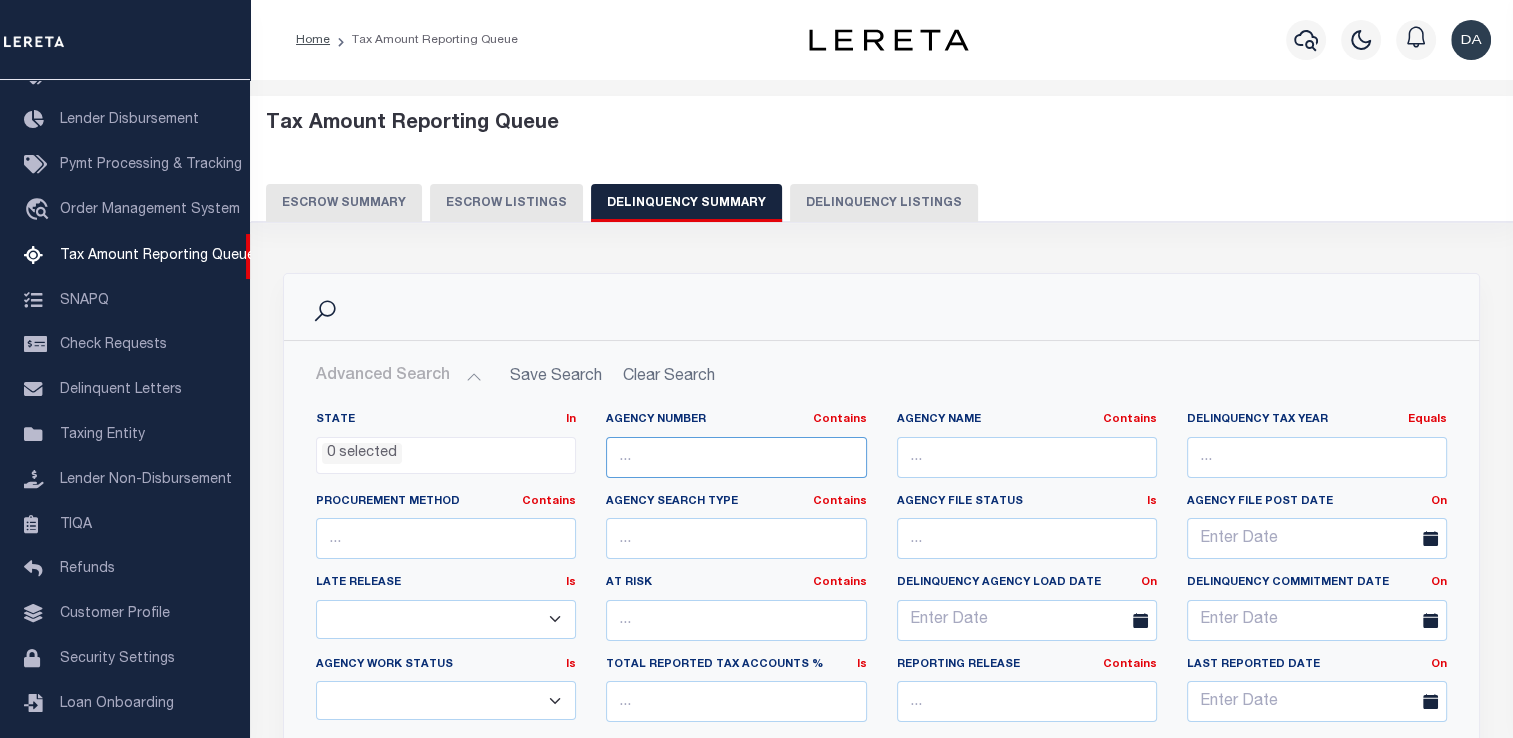 scroll, scrollTop: 500, scrollLeft: 0, axis: vertical 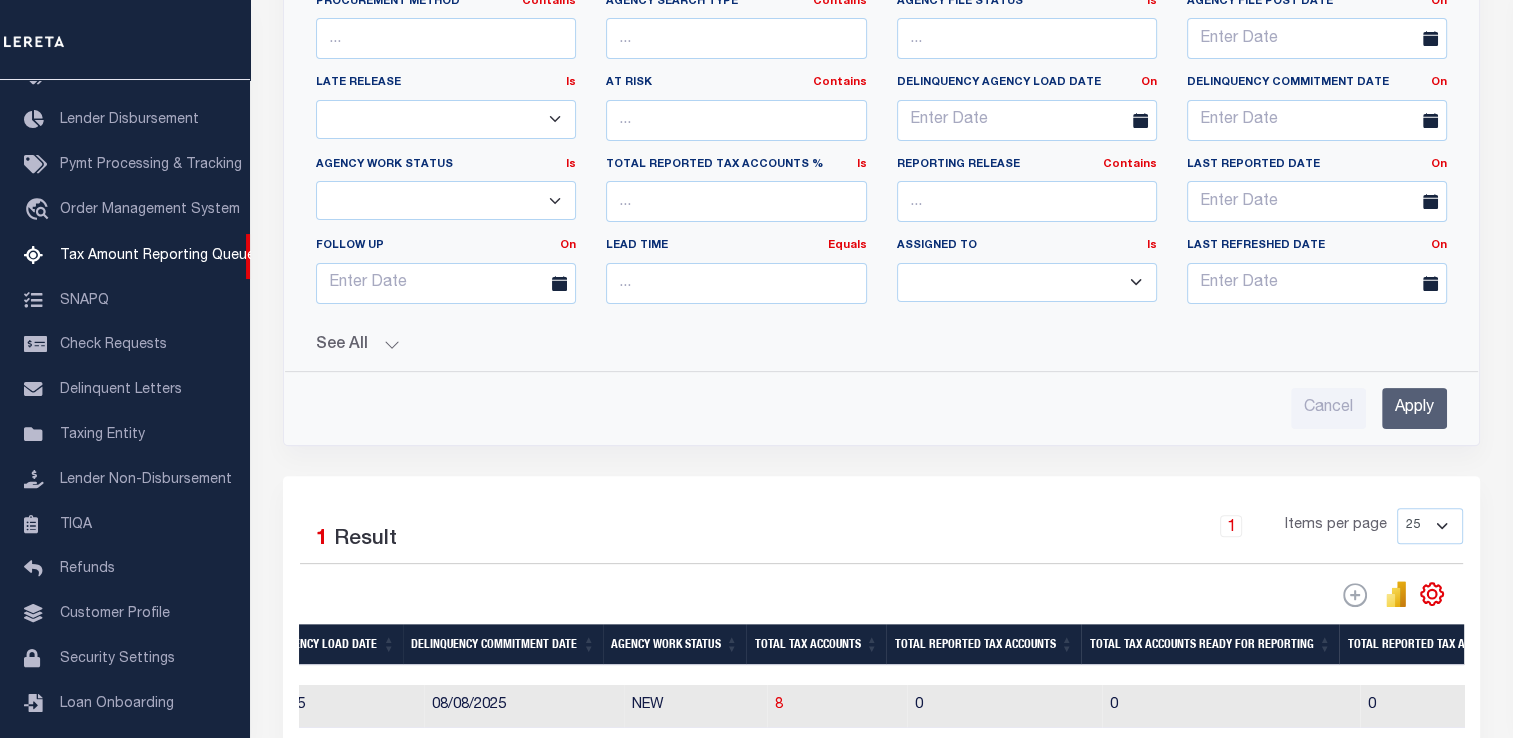 type 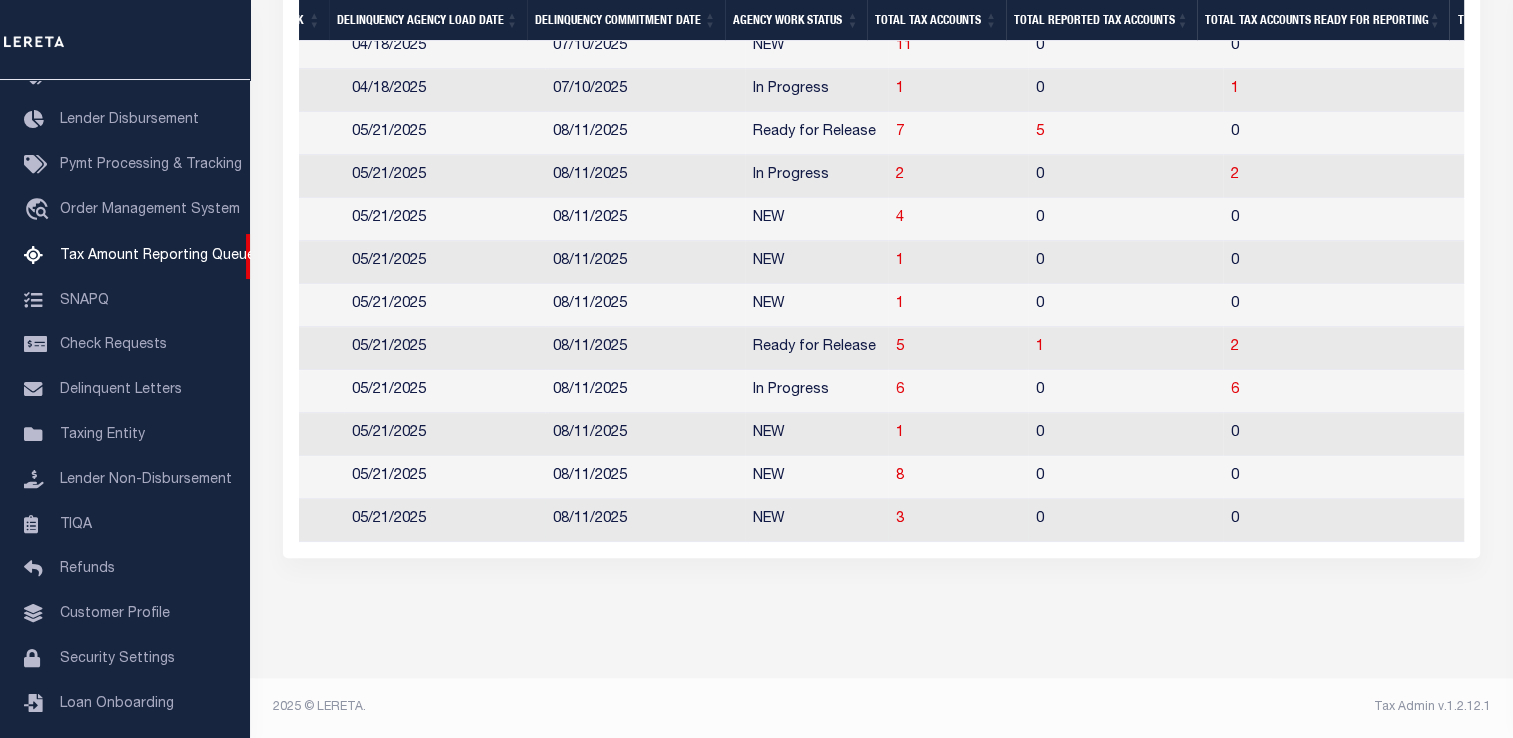 click on "3" at bounding box center (958, 520) 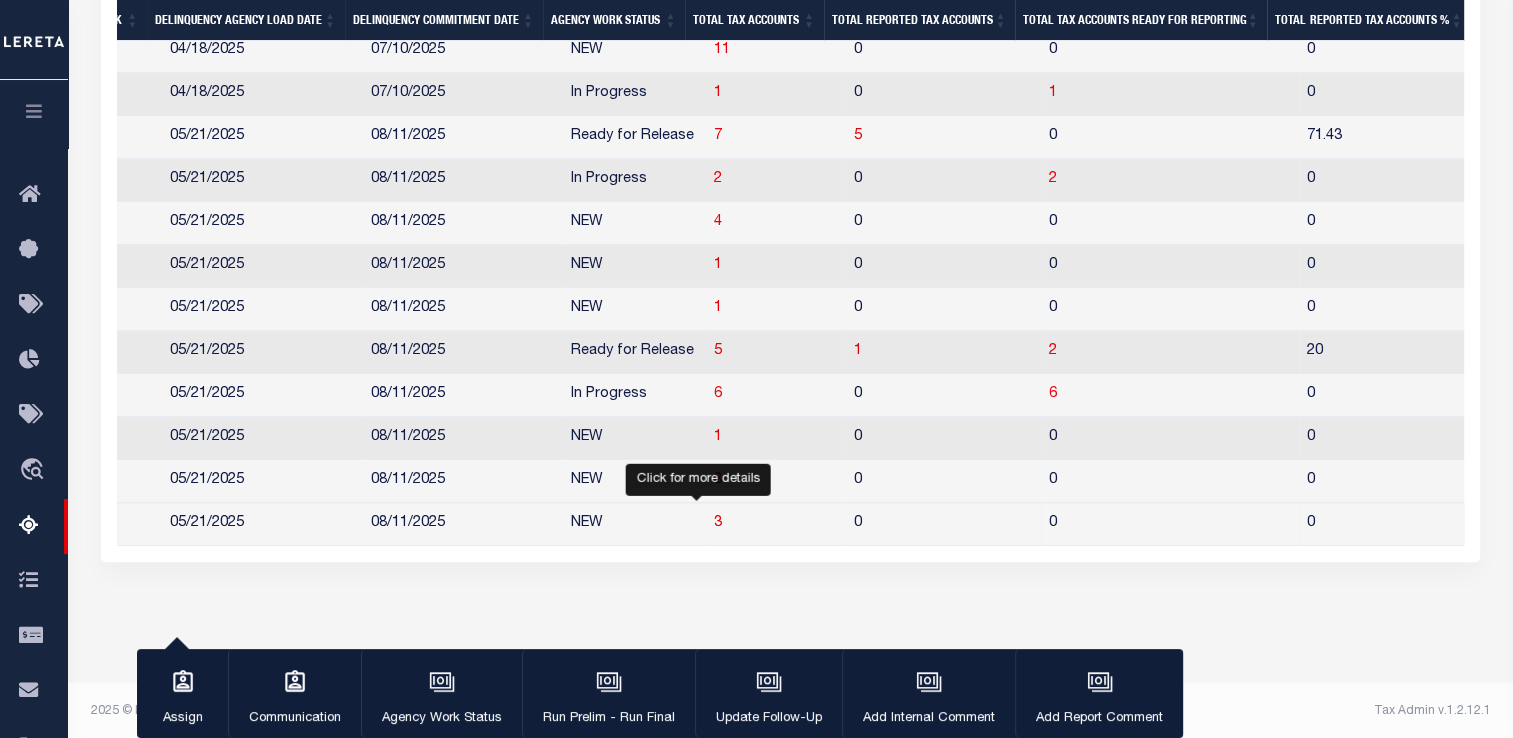click on "3" at bounding box center [718, 523] 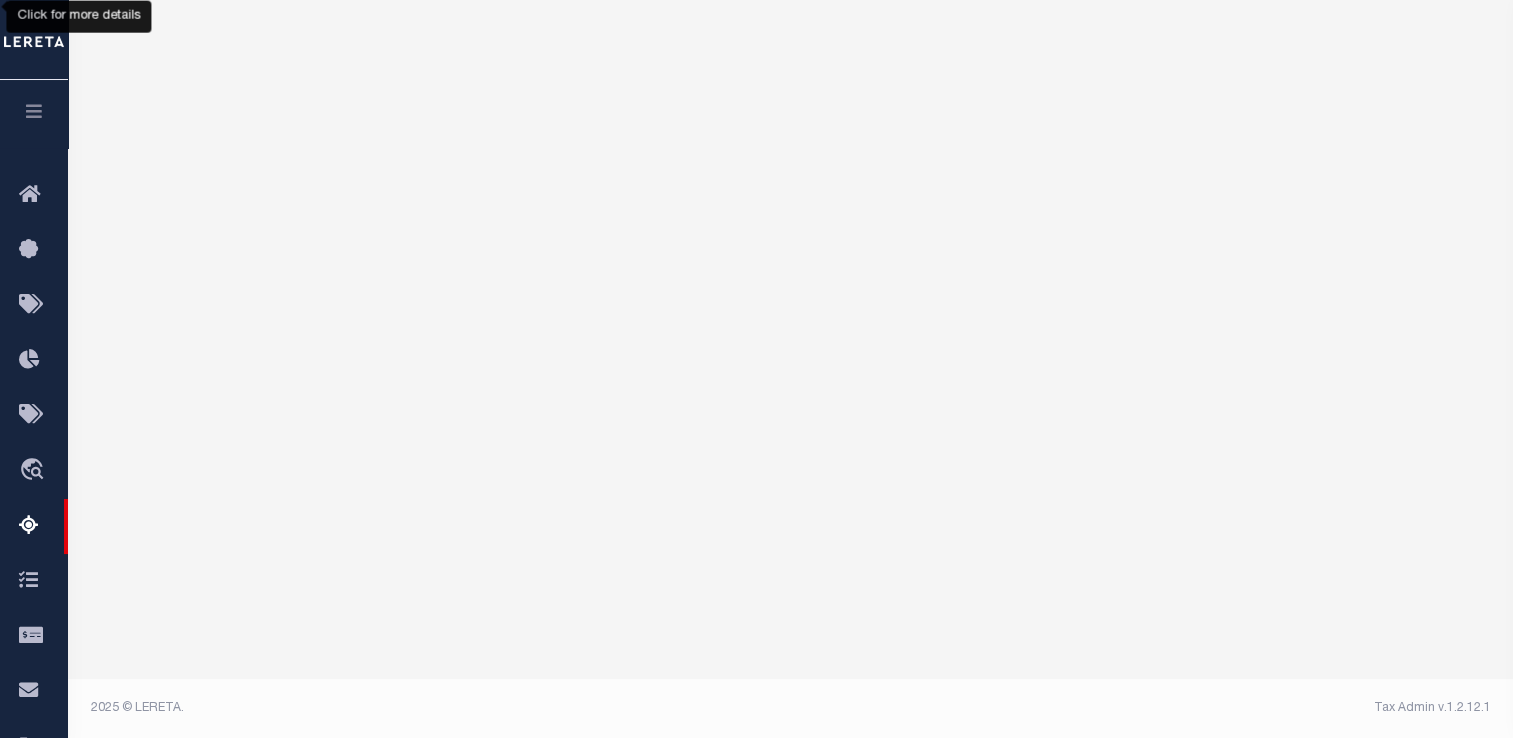 select on "100" 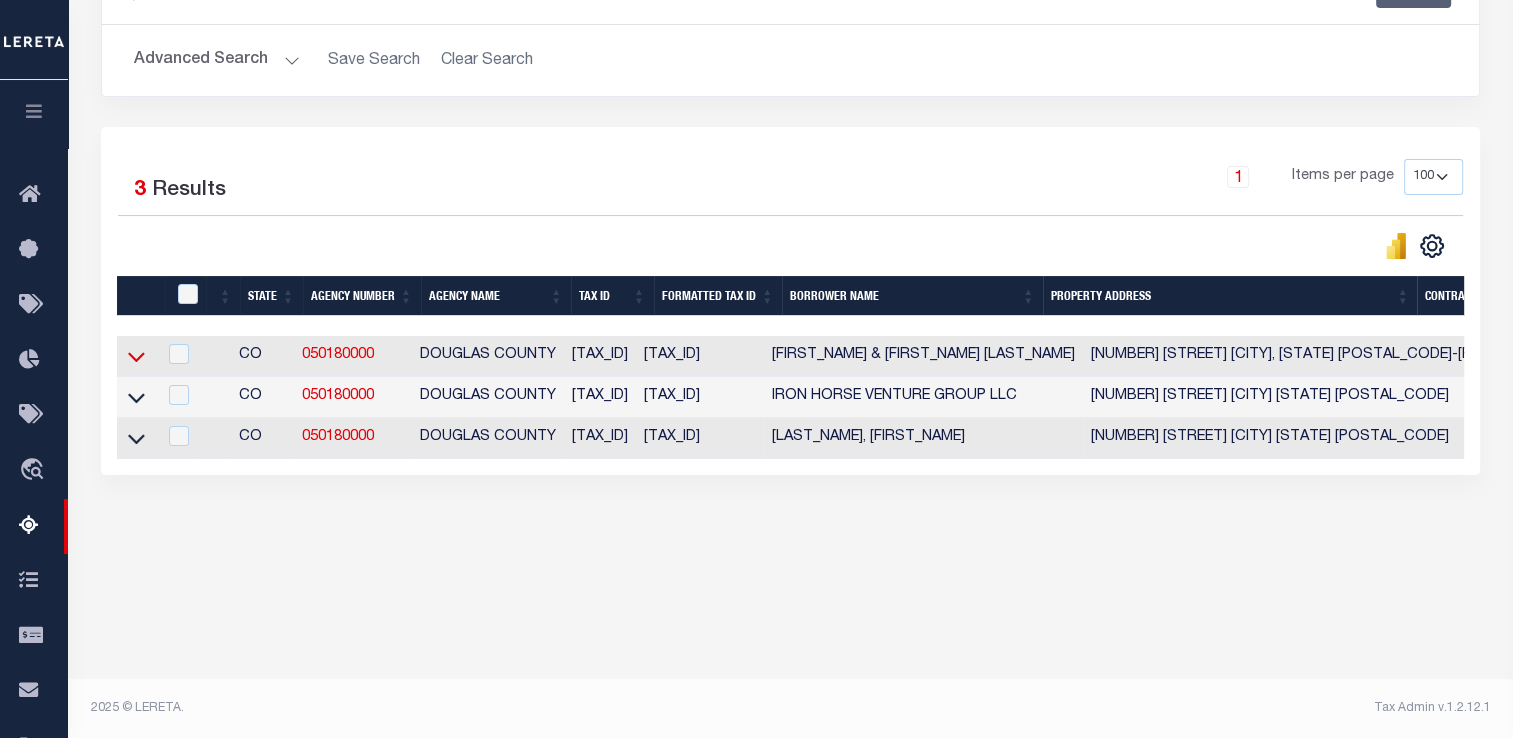 click 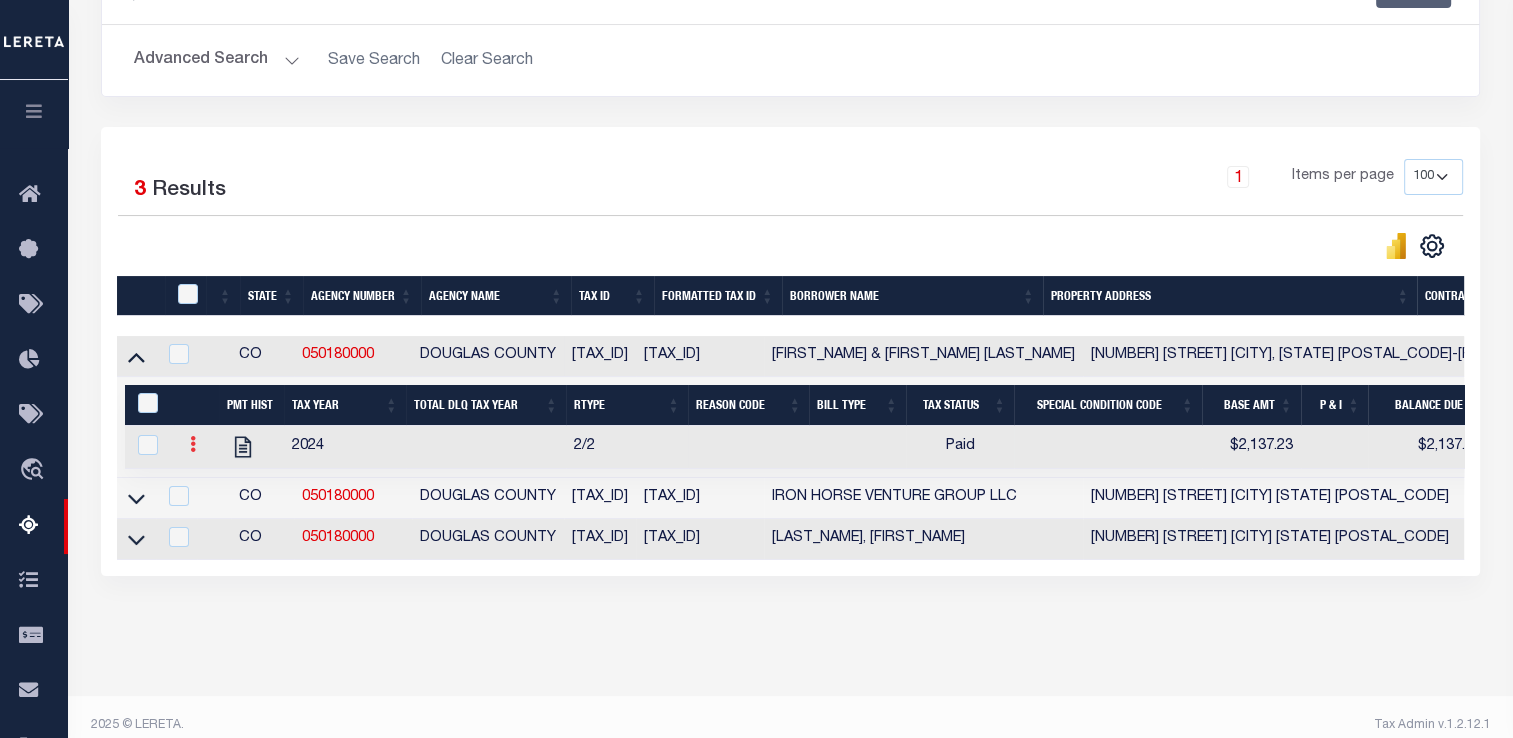 click at bounding box center [193, 447] 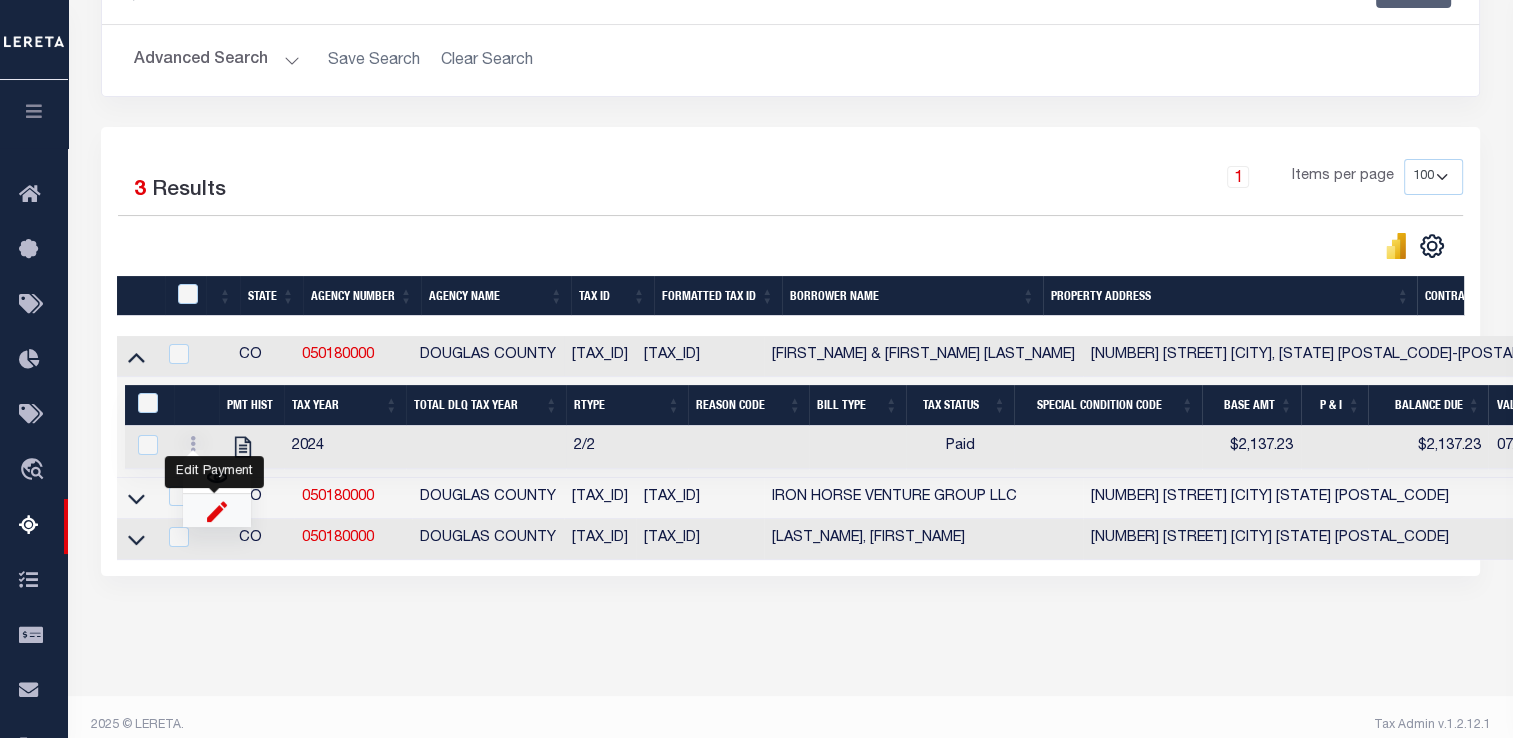 click at bounding box center [217, 510] 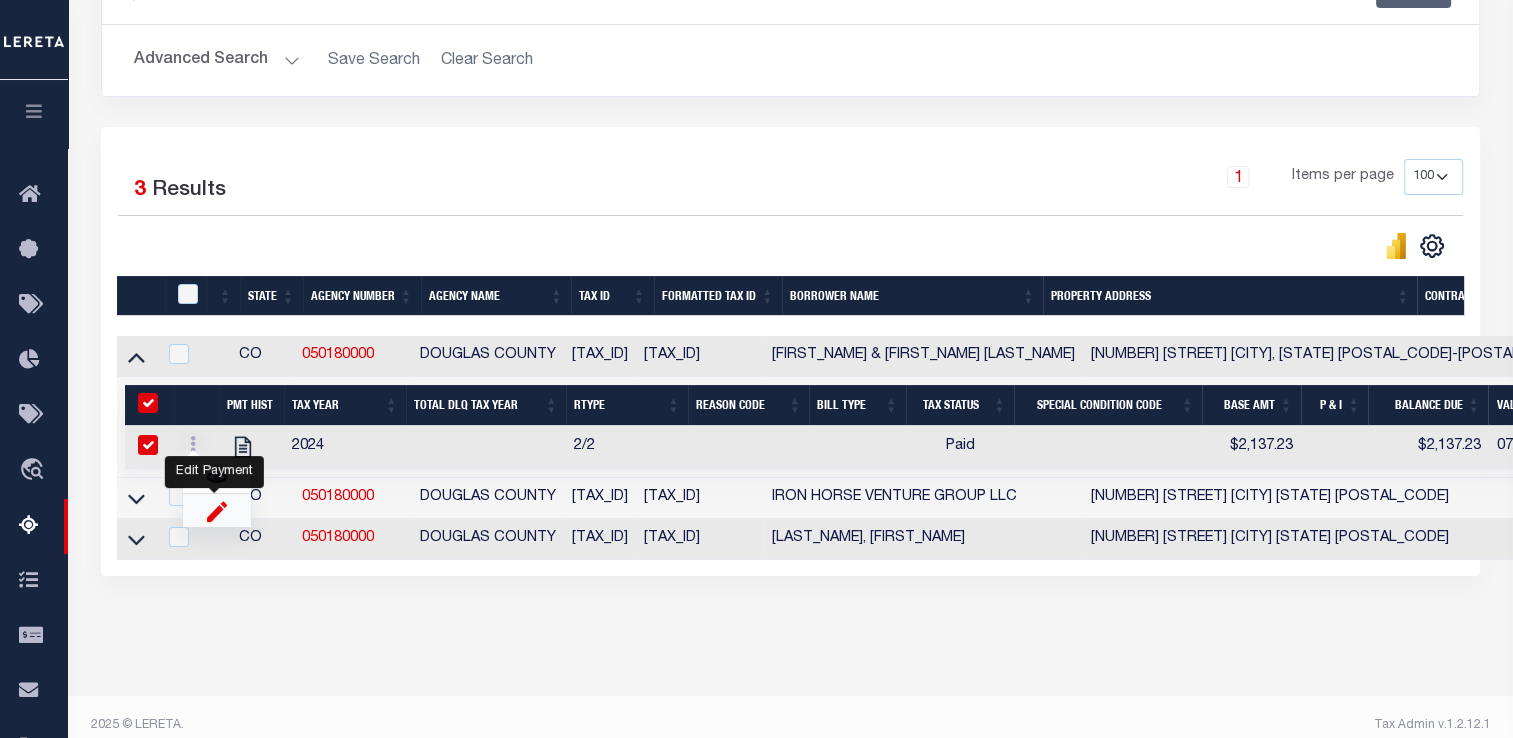 checkbox on "true" 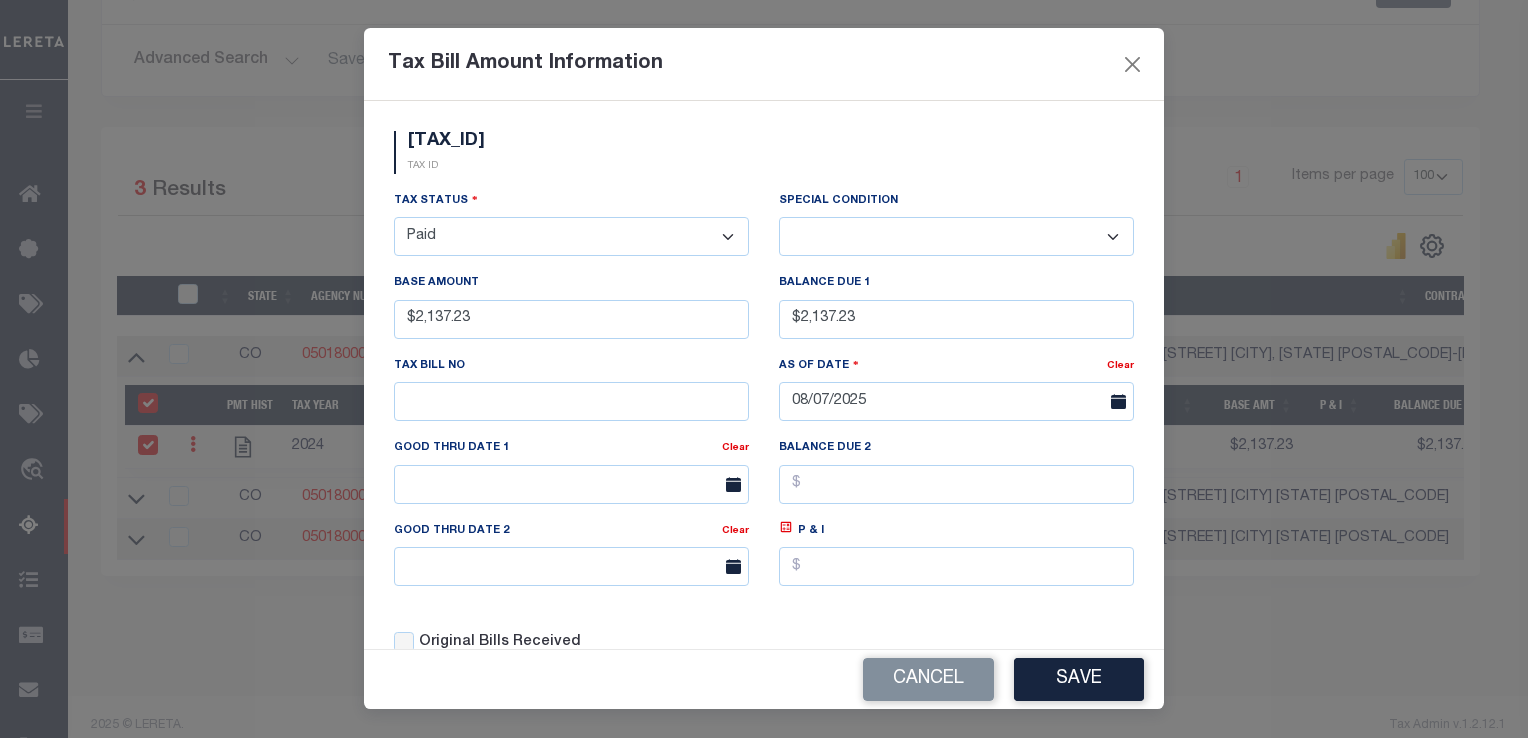 click on "- Select Status -
Open
Due/Unpaid
Paid
Incomplete
No Tax Due
Internal Refund Processed
New" at bounding box center [571, 236] 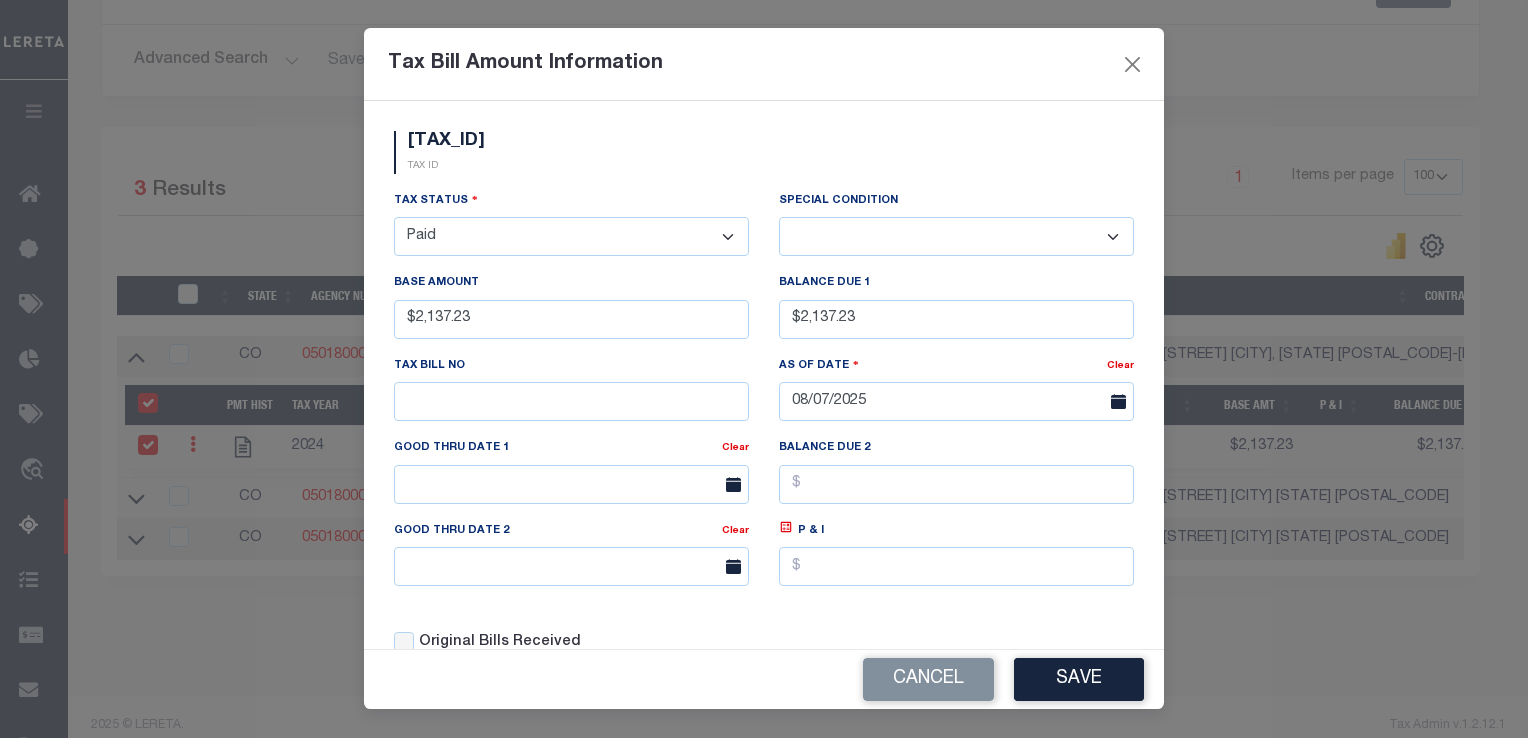 select on "NTX" 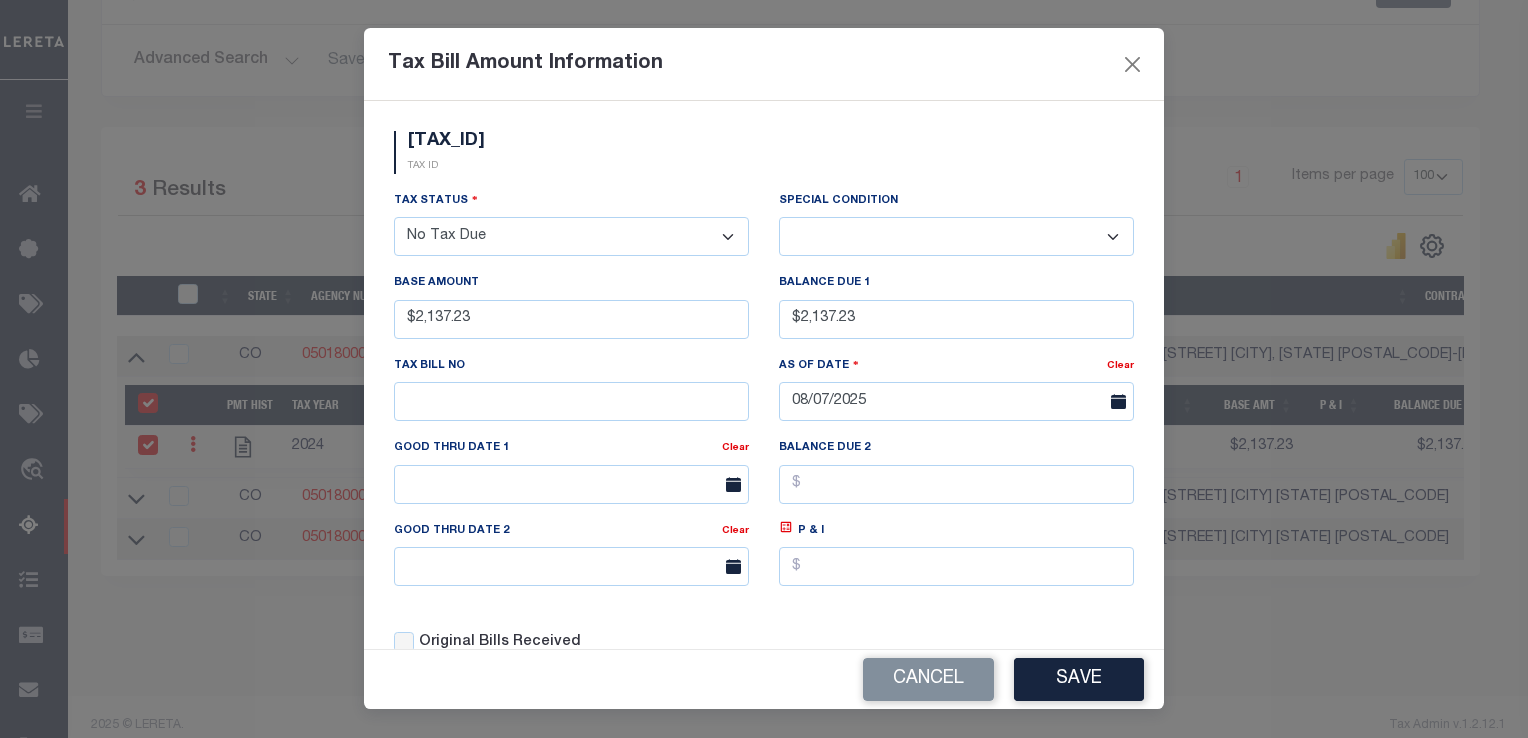 click on "- Select Status -
Open
Due/Unpaid
Paid
Incomplete
No Tax Due
Internal Refund Processed
New" at bounding box center (571, 236) 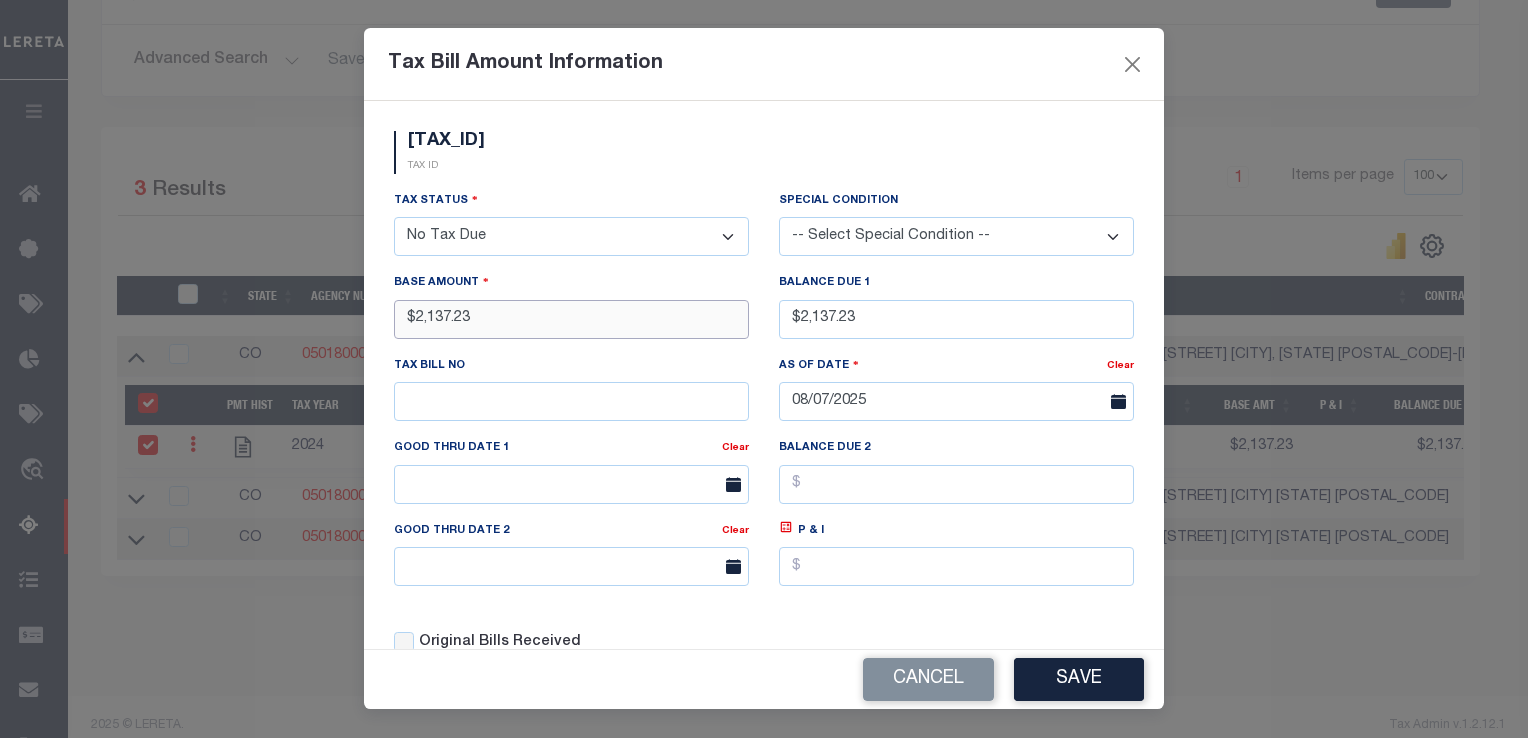 click on "$2,137.23" at bounding box center (571, 319) 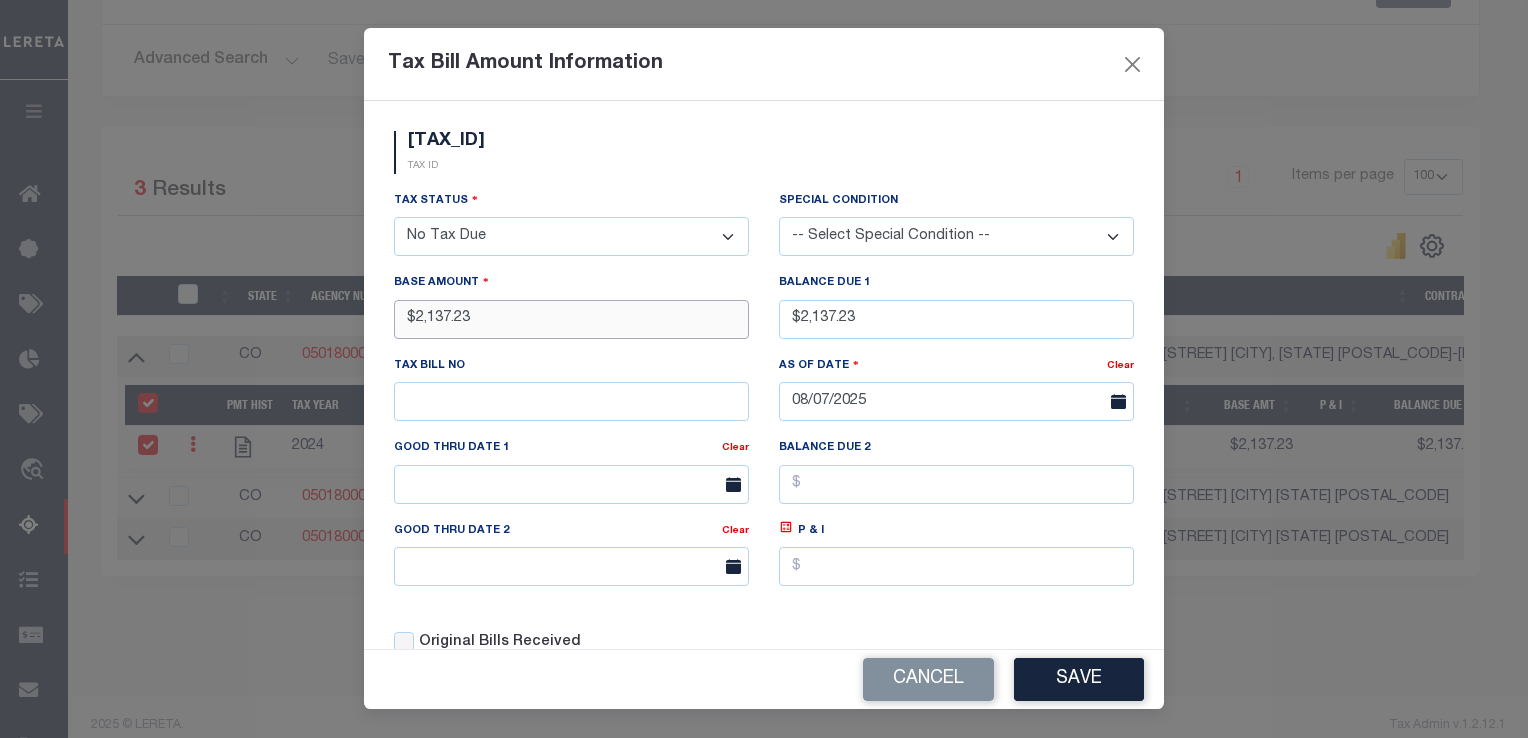 click on "$2,137.23" at bounding box center (571, 319) 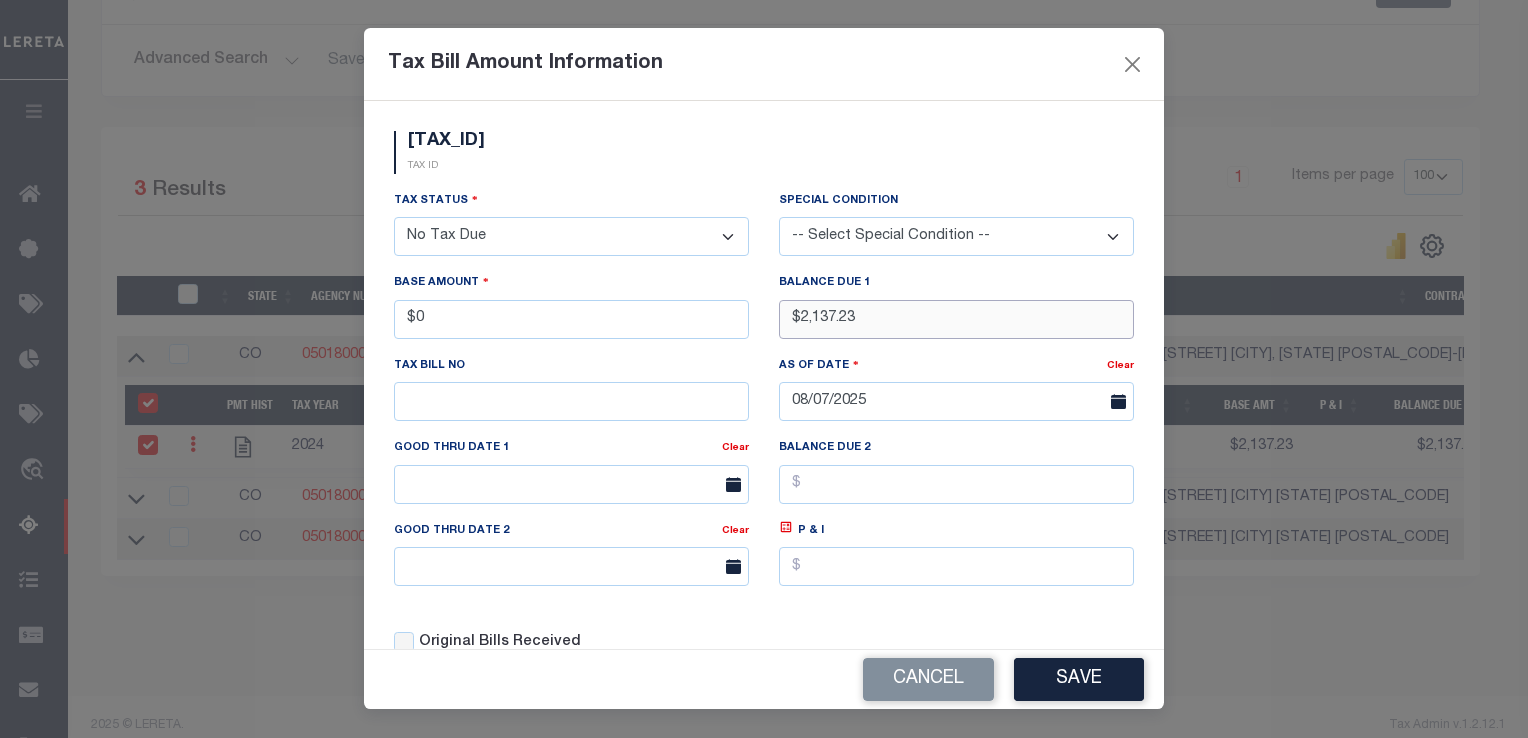 type on "$0.00" 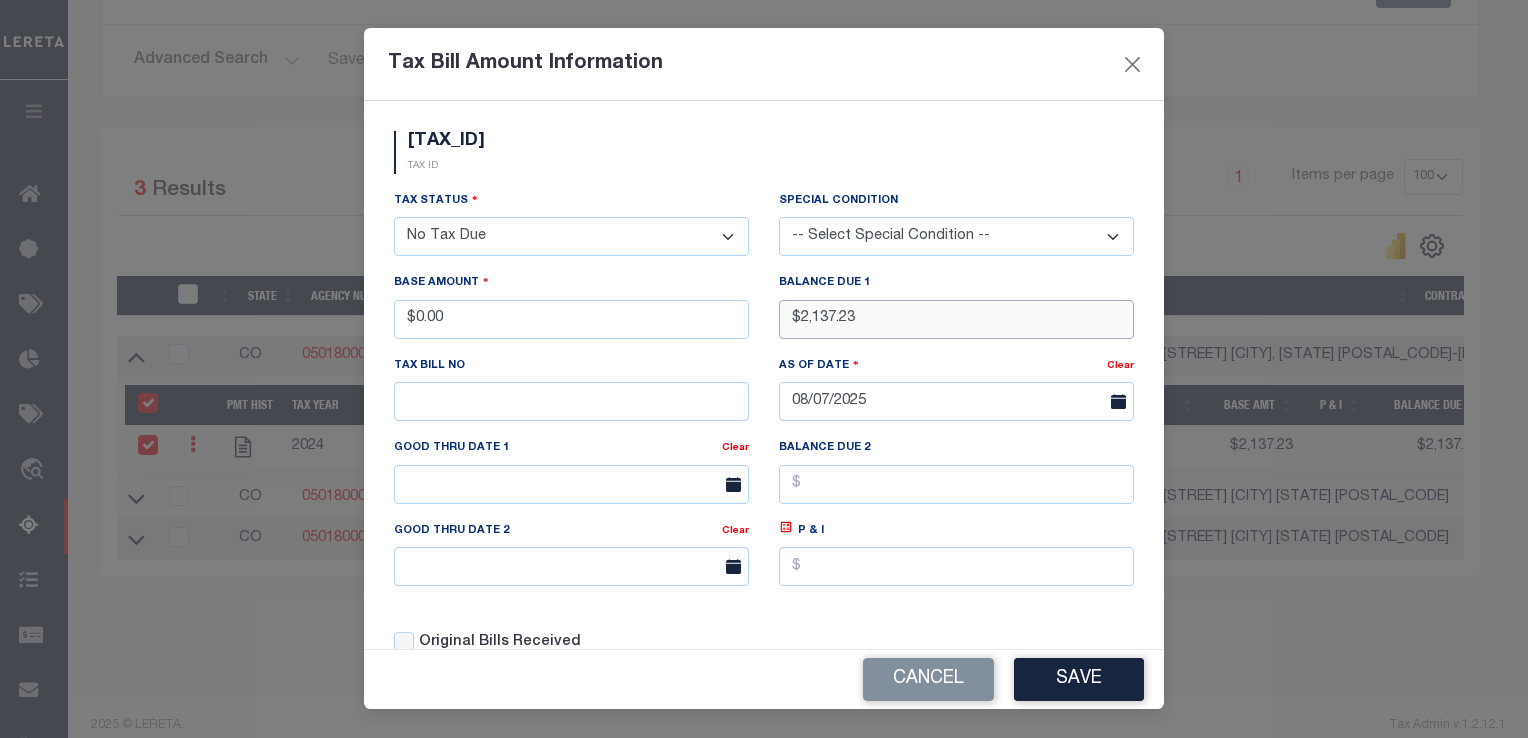click on "$2,137.23" at bounding box center (956, 319) 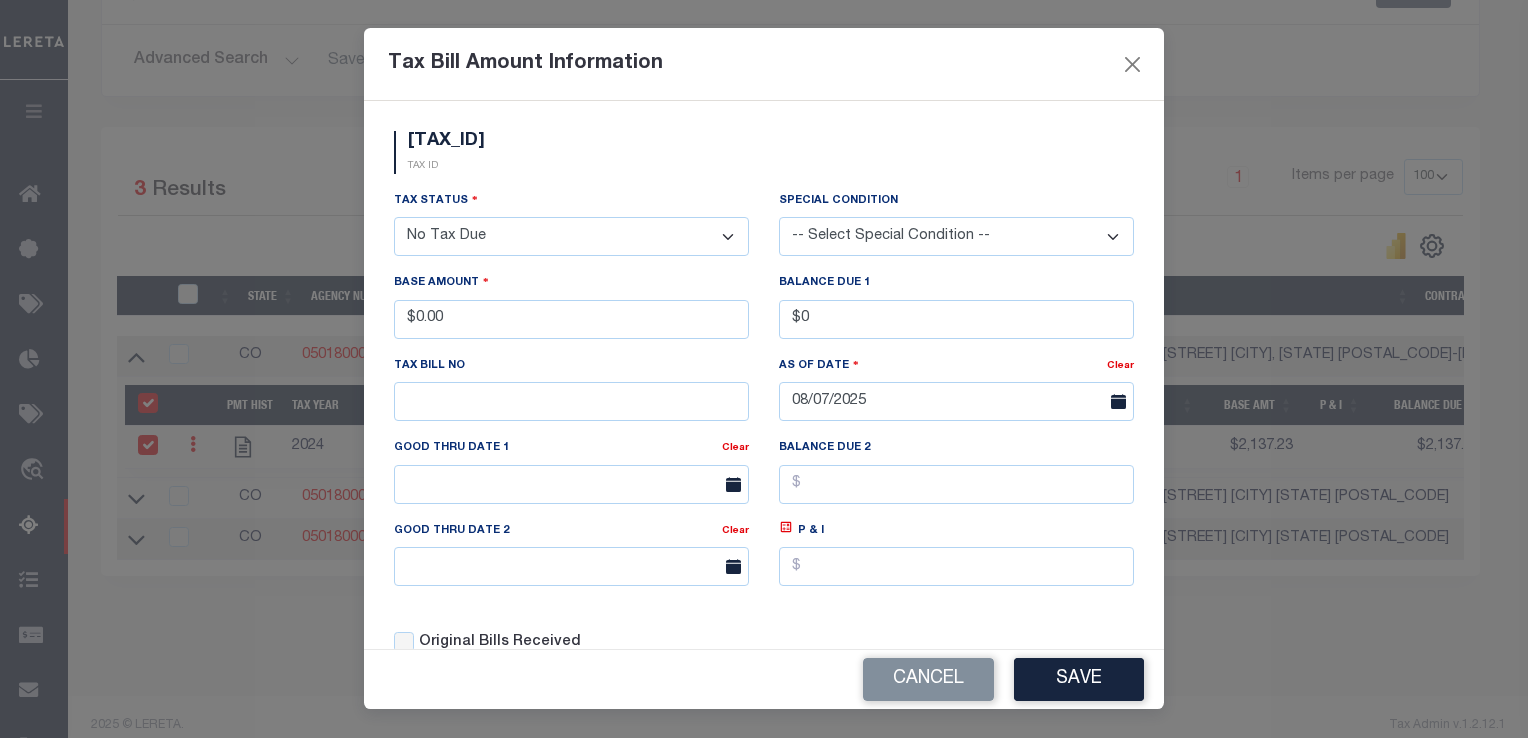 type on "$0.00" 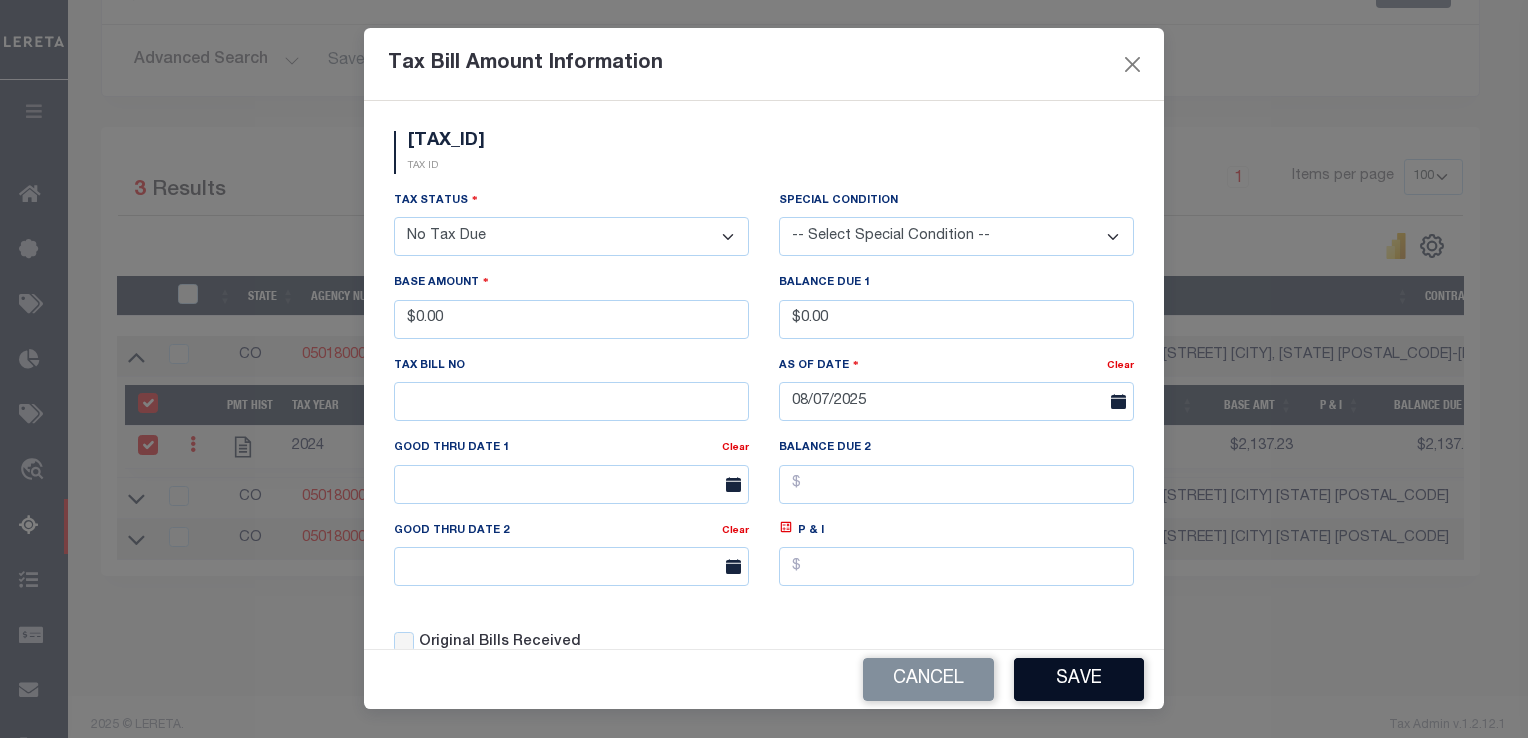 click on "Save" at bounding box center [1079, 679] 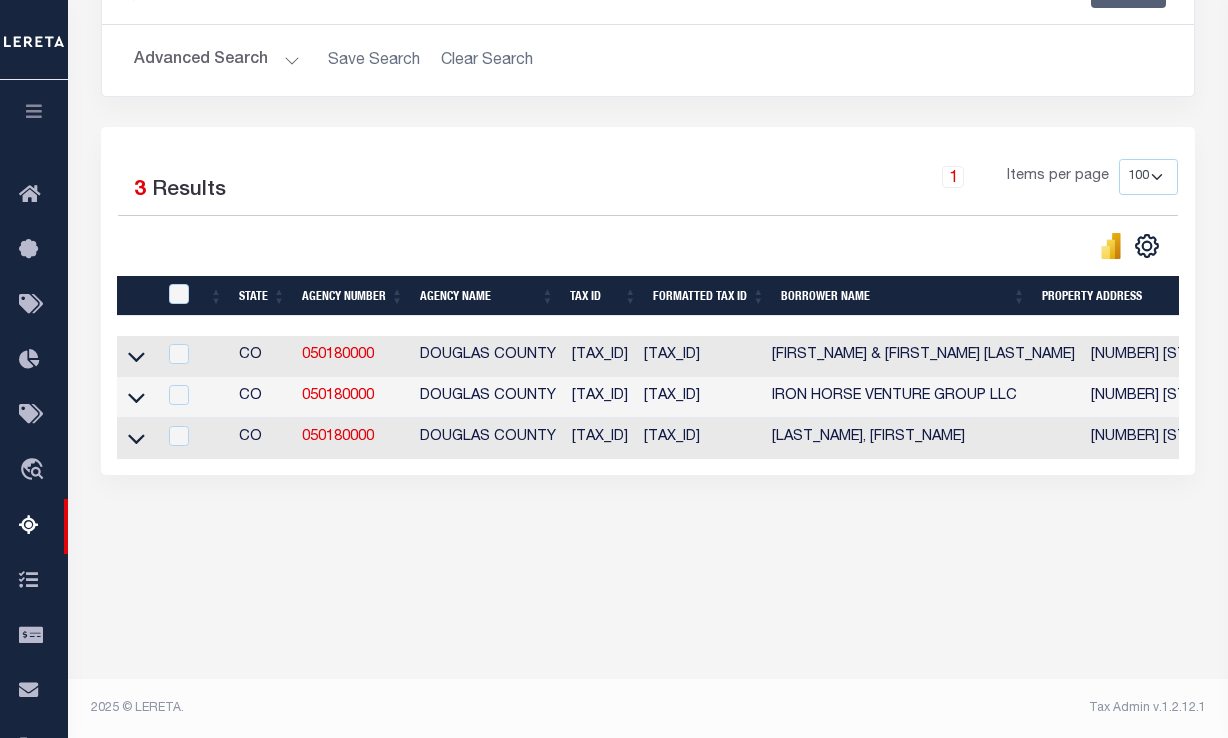 drag, startPoint x: 132, startPoint y: 364, endPoint x: 191, endPoint y: 390, distance: 64.4748 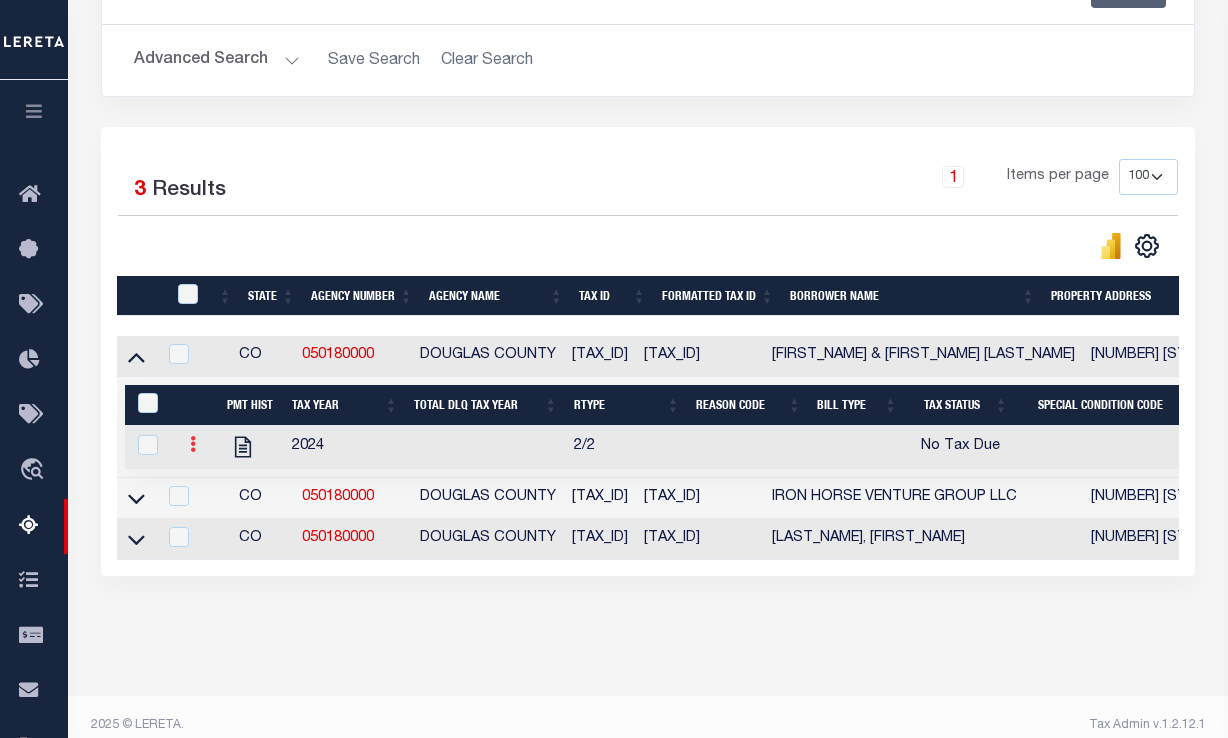 click at bounding box center [193, 444] 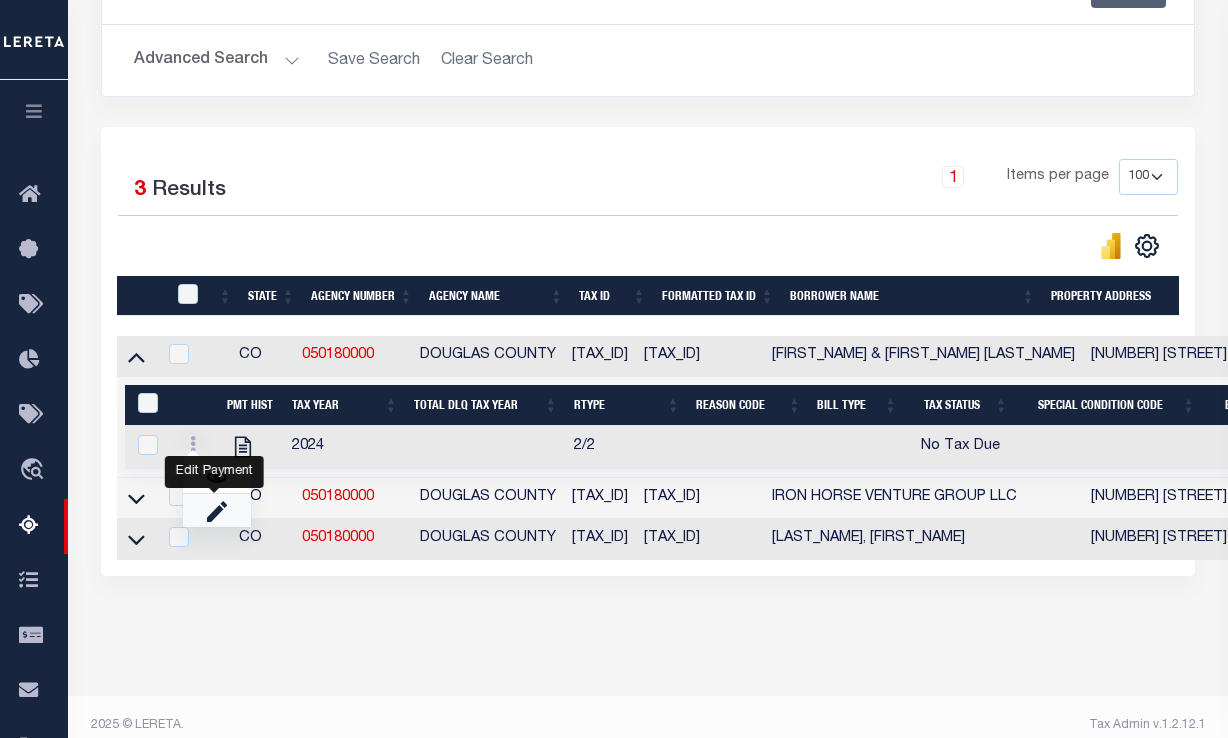 click at bounding box center [217, 510] 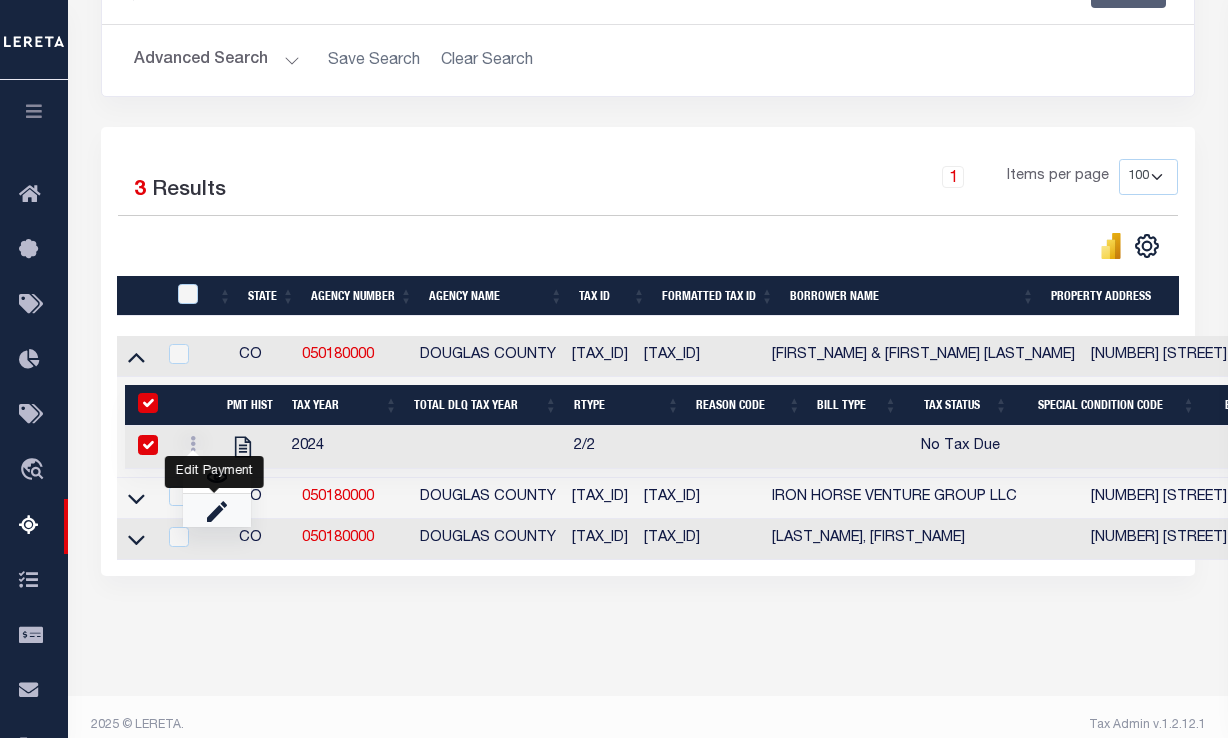 select on "NTX" 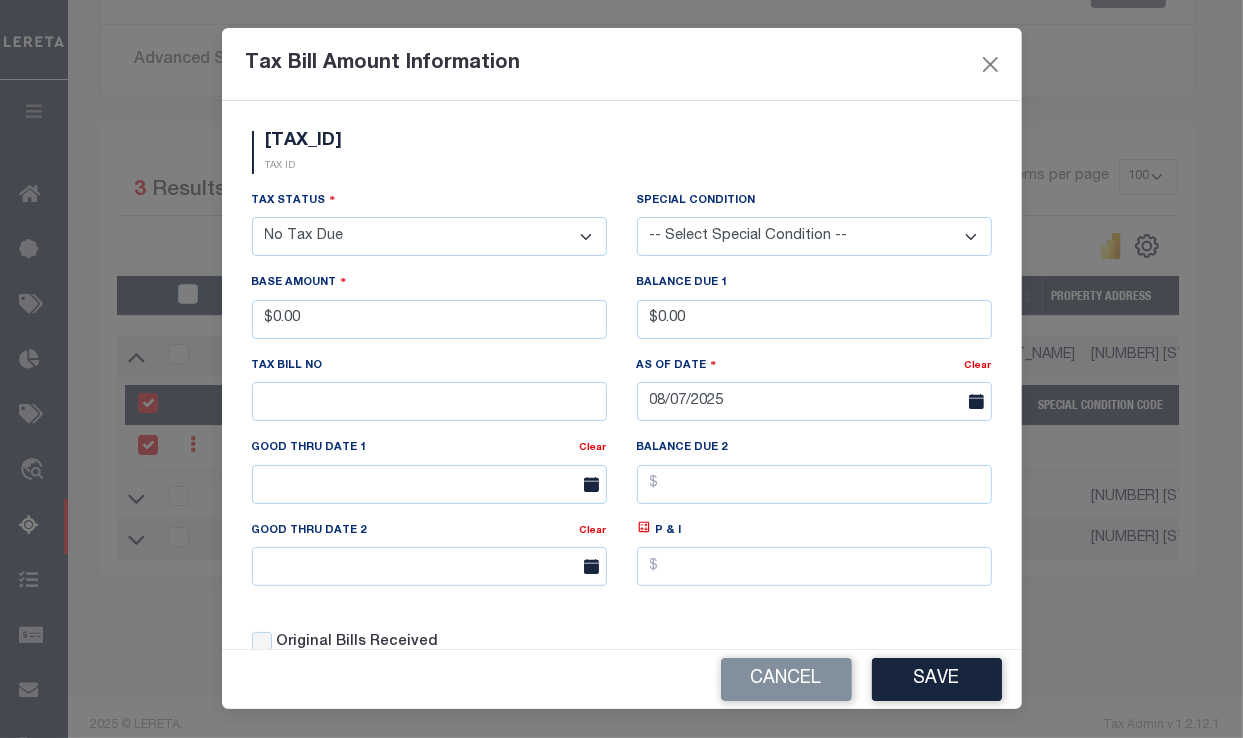 click on "- Select Status -
Open
Due/Unpaid
Paid
Incomplete
No Tax Due
Internal Refund Processed
New" at bounding box center (429, 236) 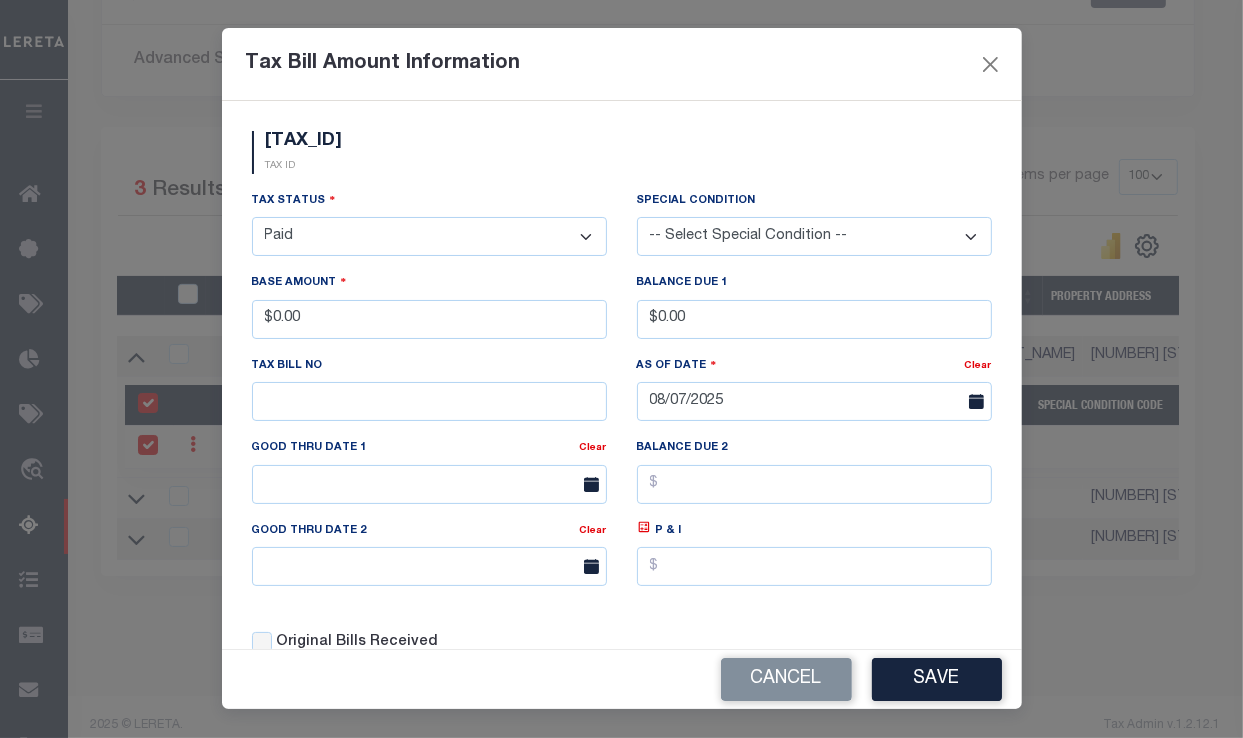 click on "- Select Status -
Open
Due/Unpaid
Paid
Incomplete
No Tax Due
Internal Refund Processed
New" at bounding box center [429, 236] 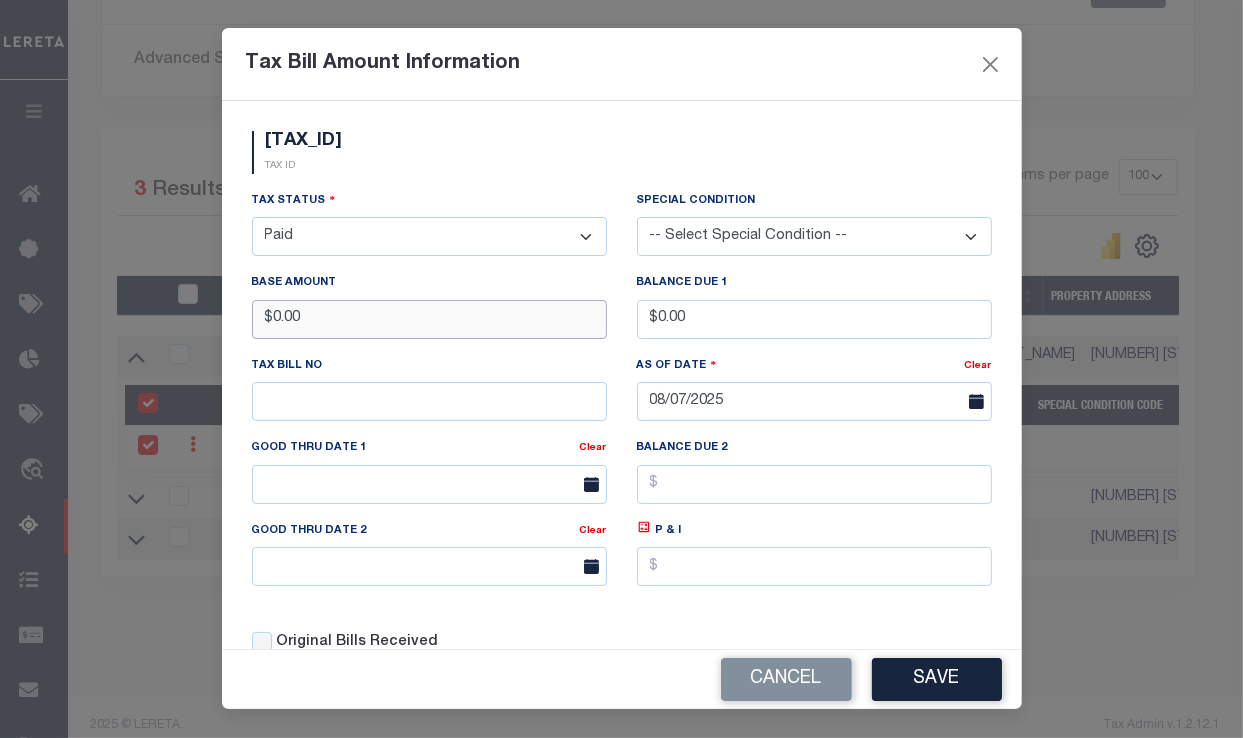 click on "$0.00" at bounding box center (429, 319) 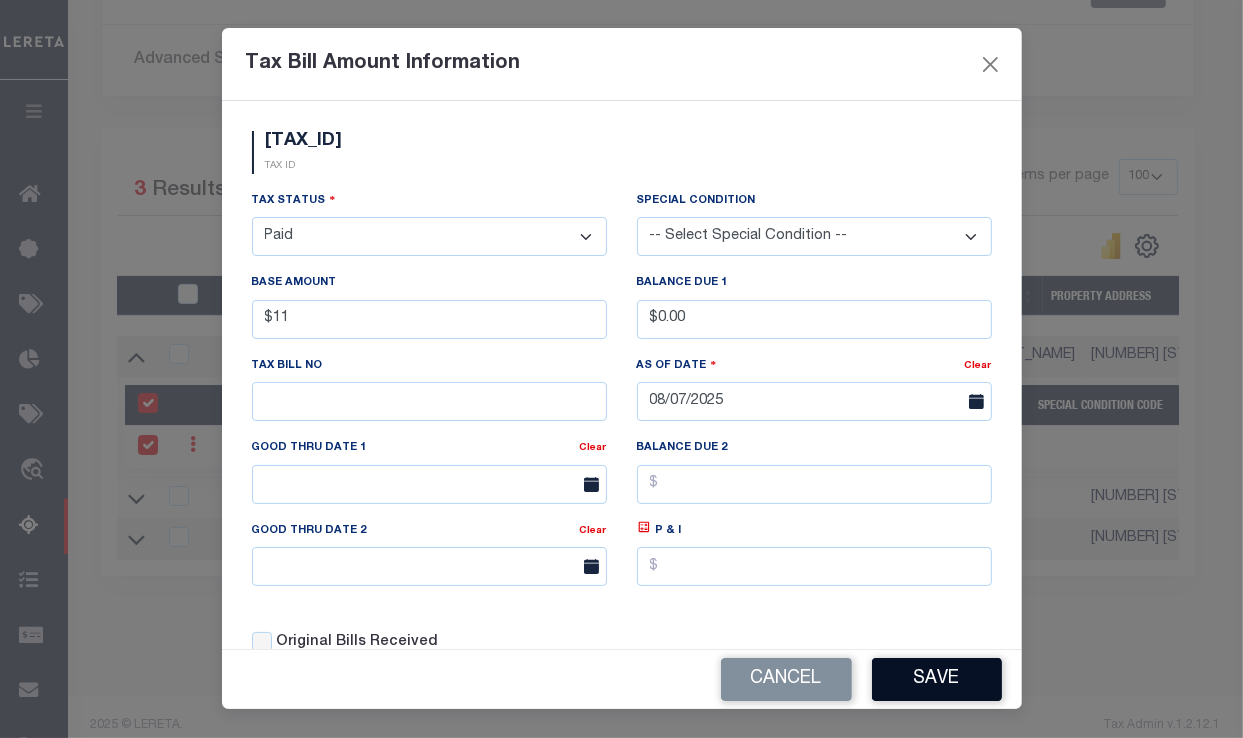type on "$11.00" 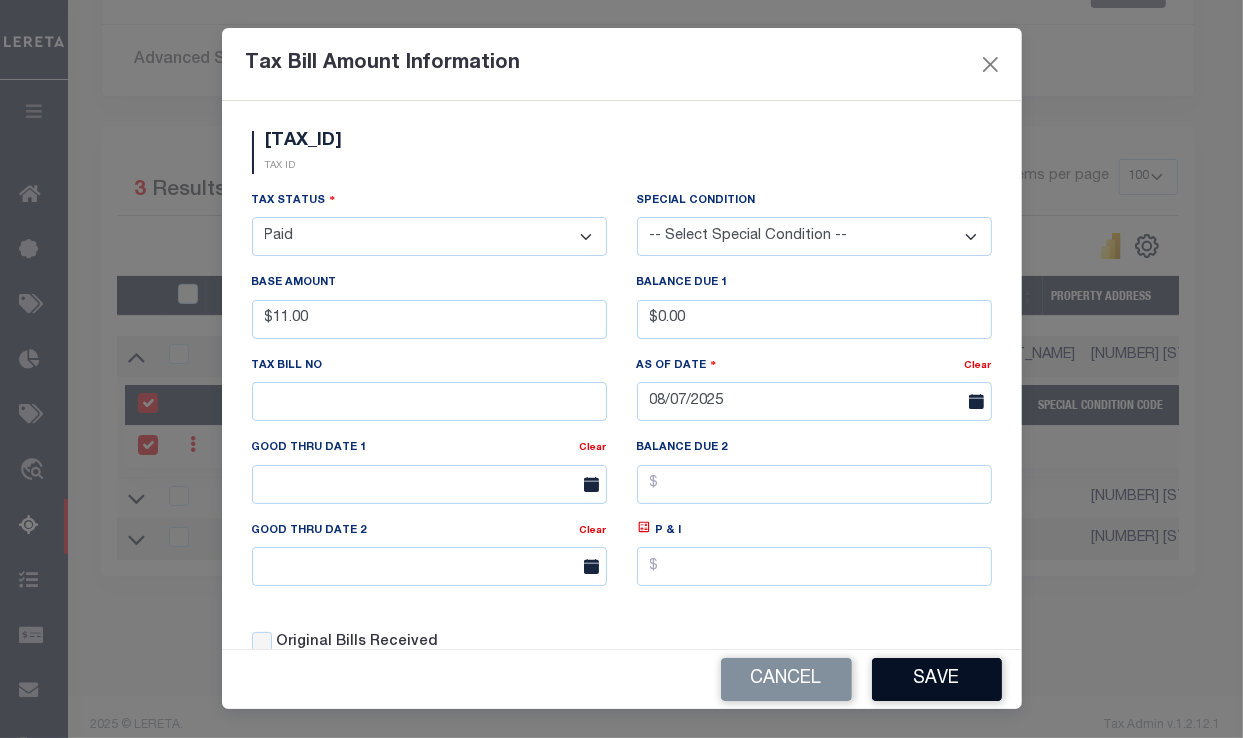 click on "Save" at bounding box center (937, 679) 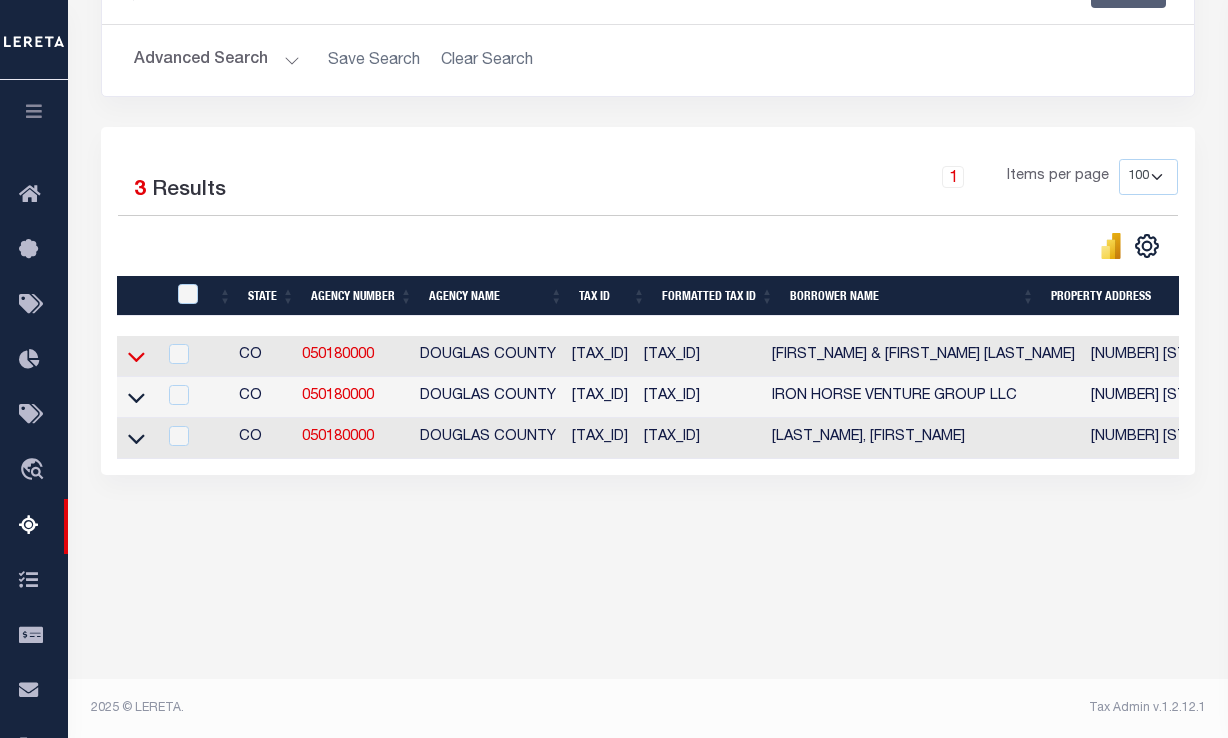 click 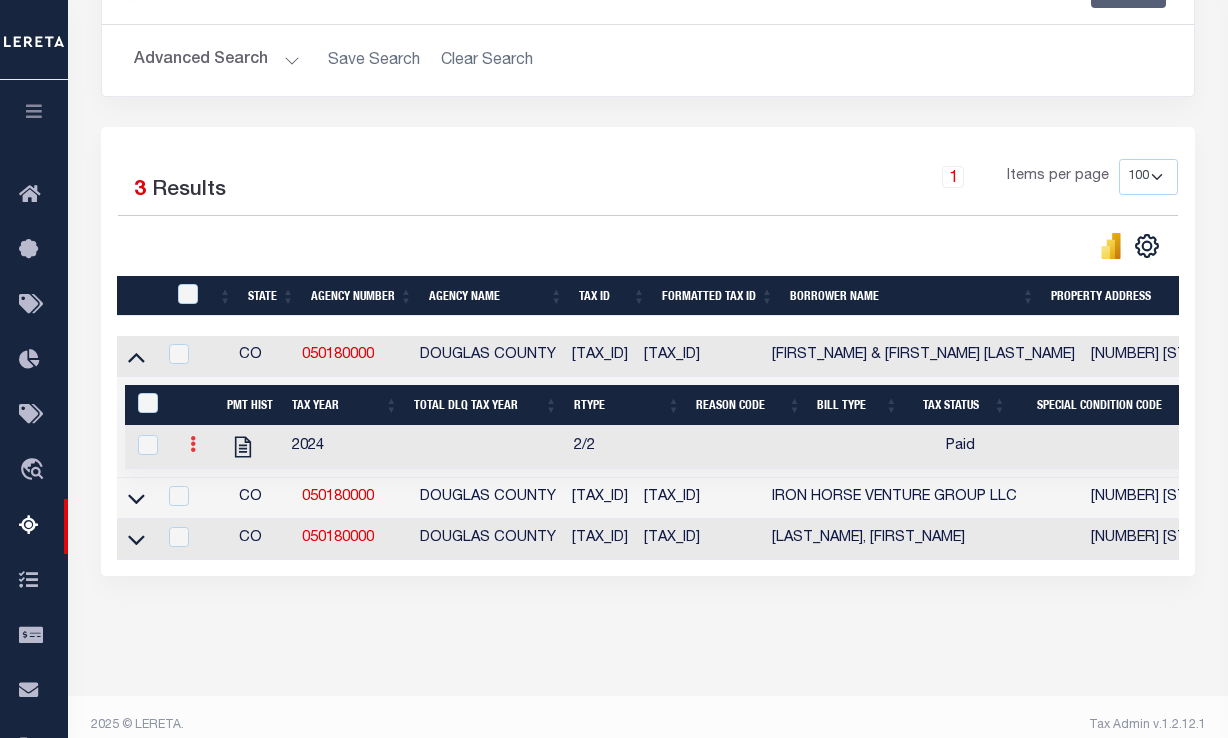 click at bounding box center (193, 444) 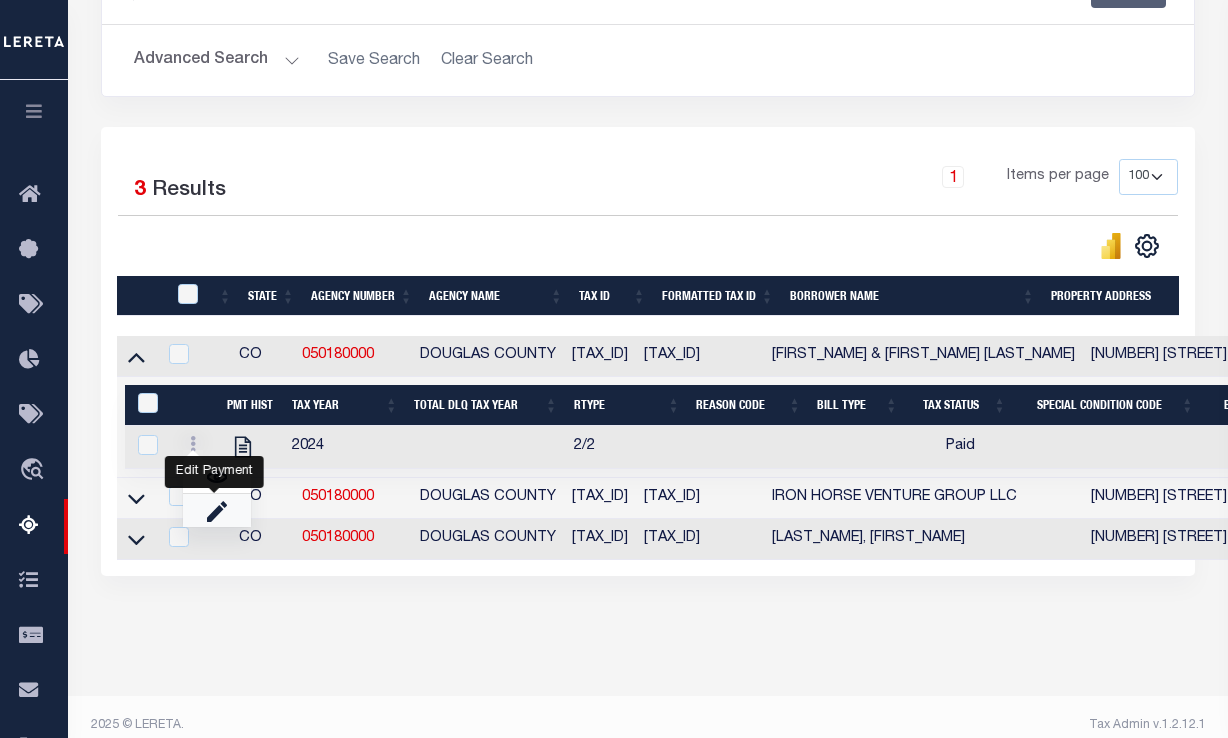 click at bounding box center [217, 510] 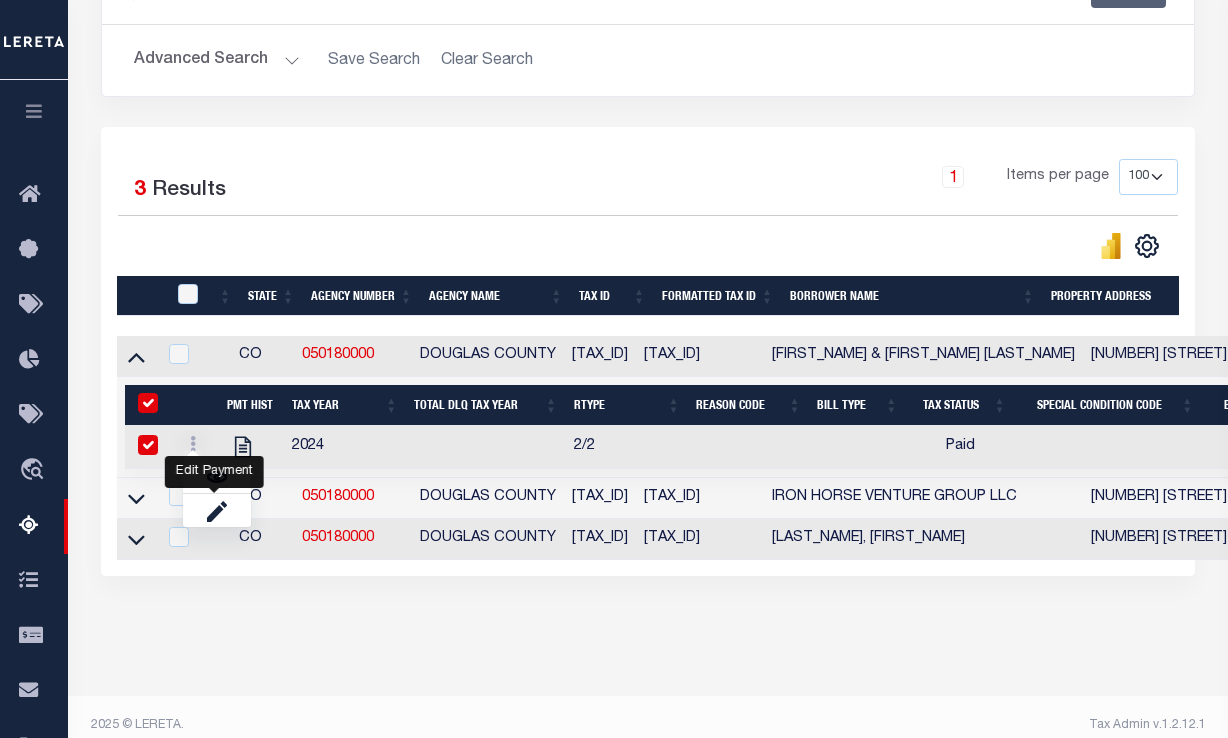 select on "PYD" 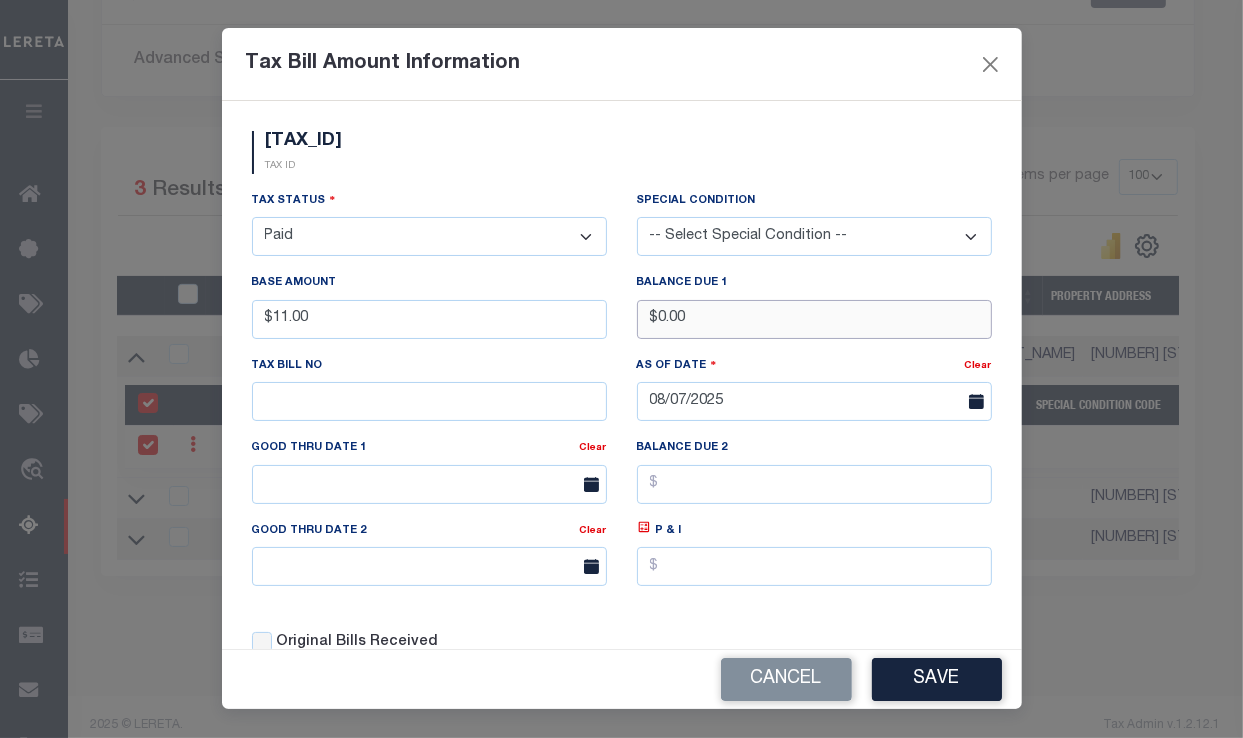 click on "$0.00" at bounding box center (814, 319) 